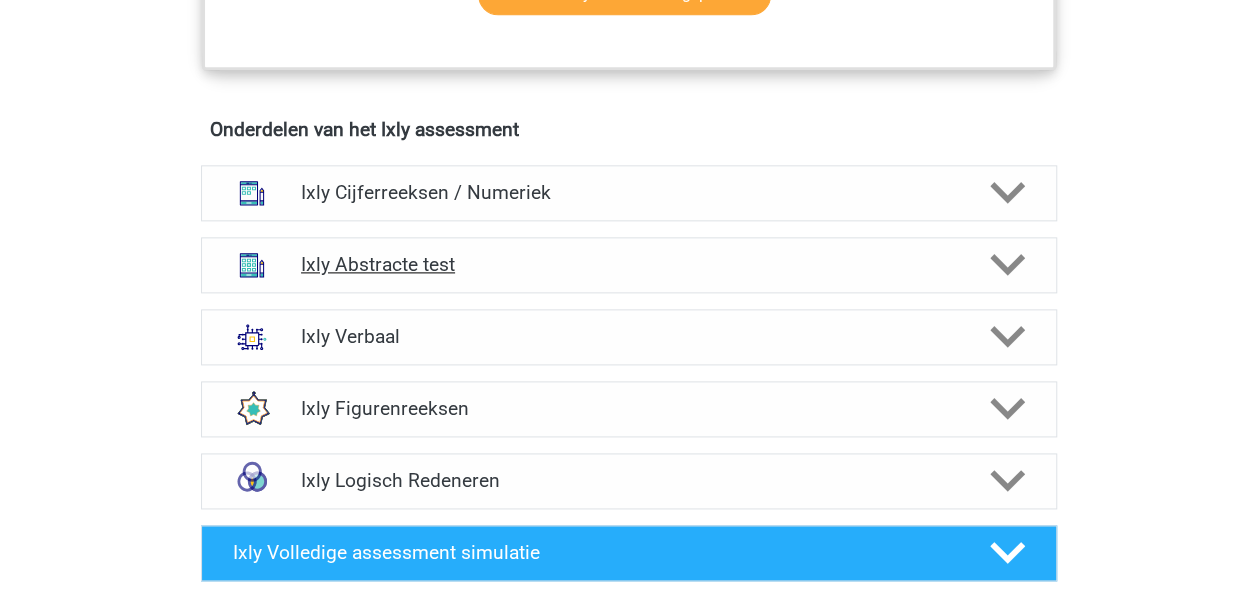 scroll, scrollTop: 1300, scrollLeft: 0, axis: vertical 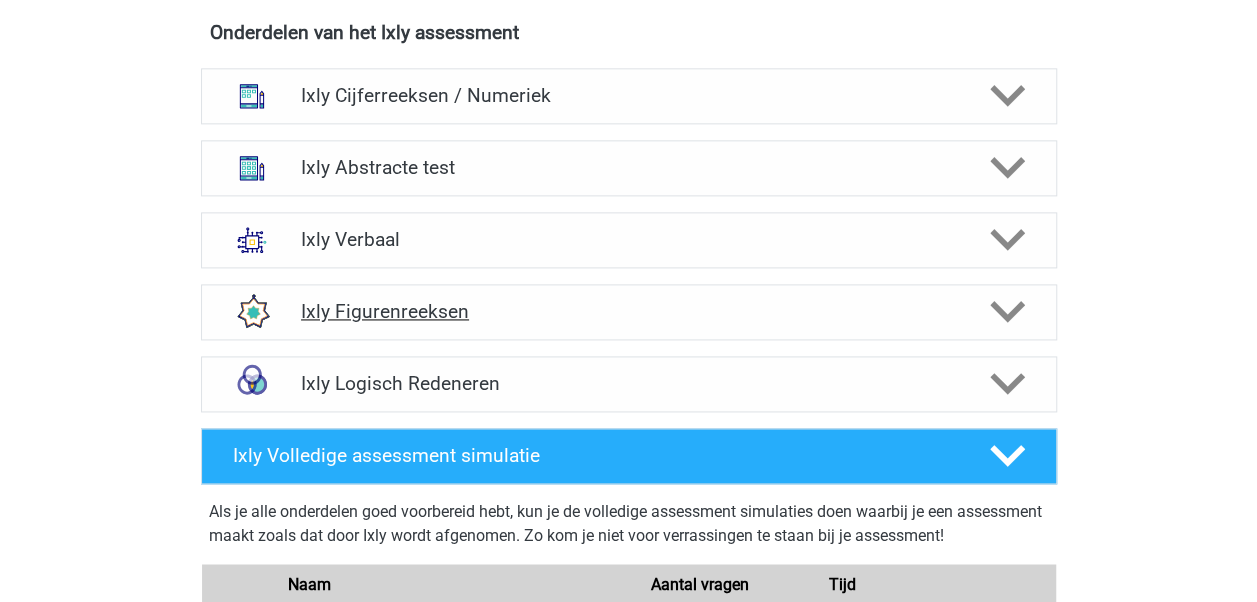 click 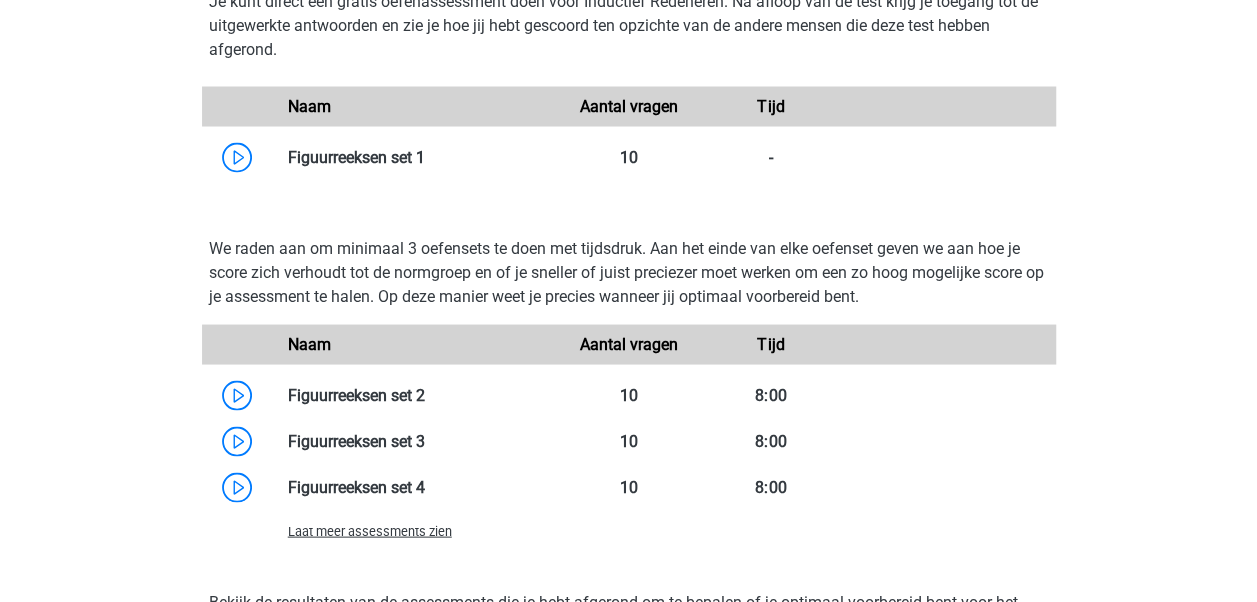 scroll, scrollTop: 1800, scrollLeft: 0, axis: vertical 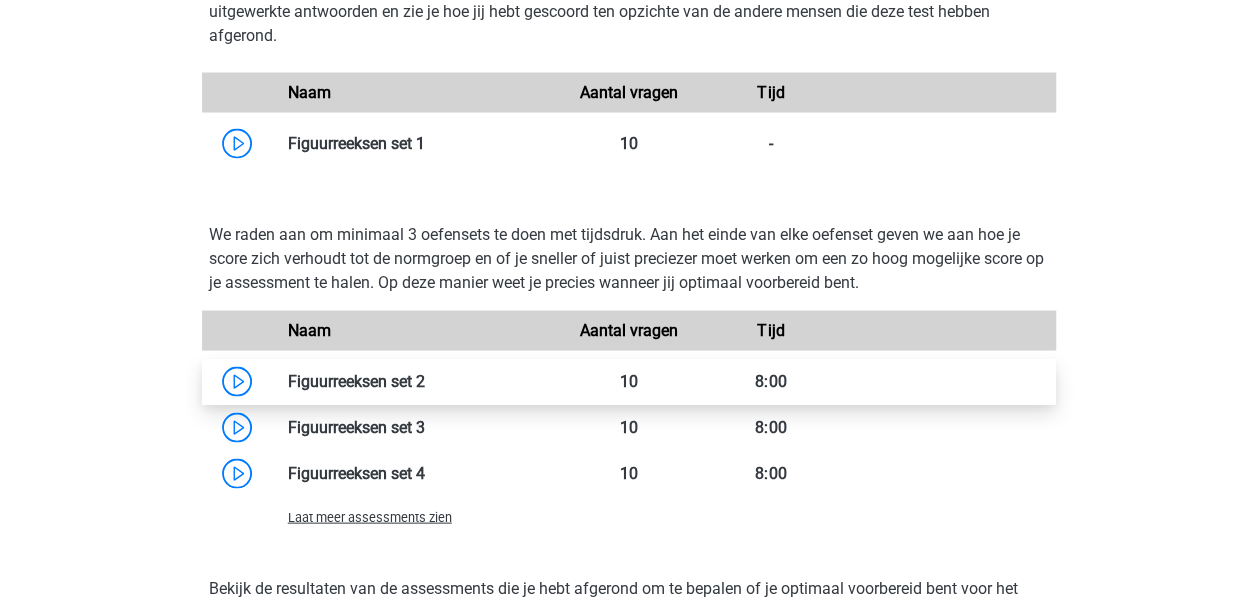 click at bounding box center (425, 380) 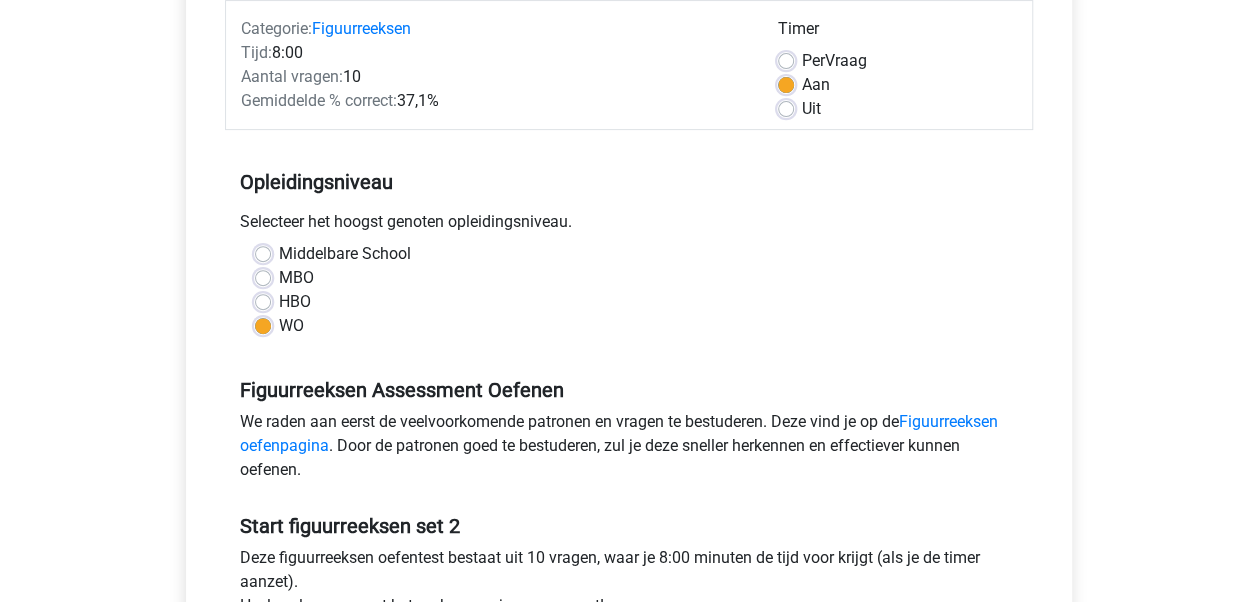 scroll, scrollTop: 400, scrollLeft: 0, axis: vertical 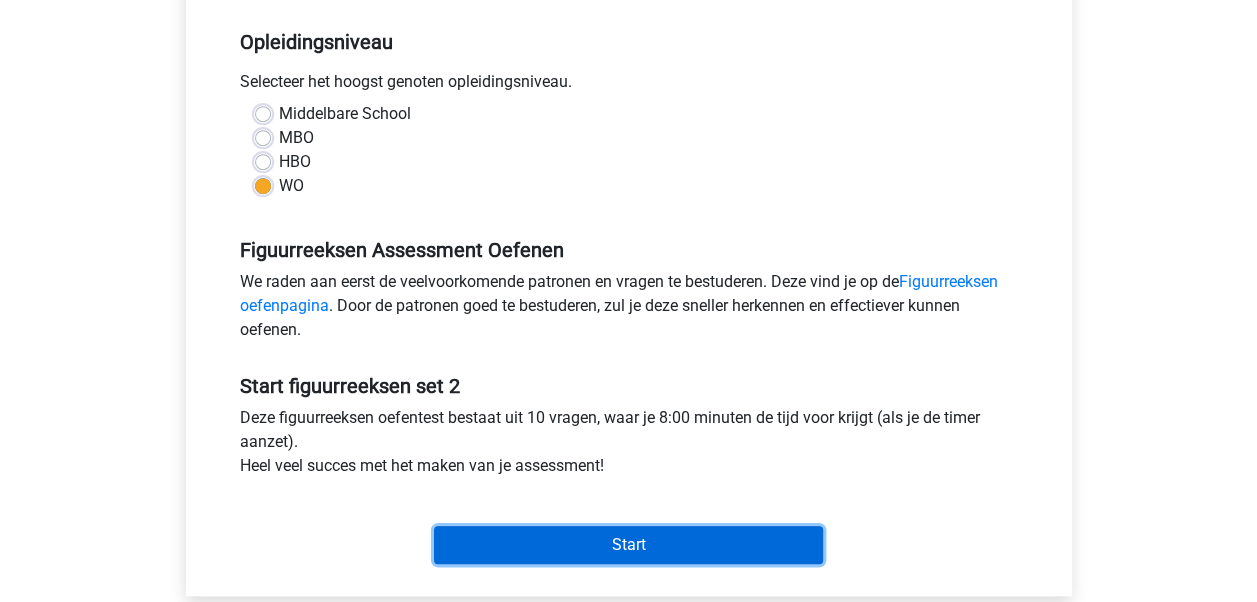 click on "Start" at bounding box center (628, 545) 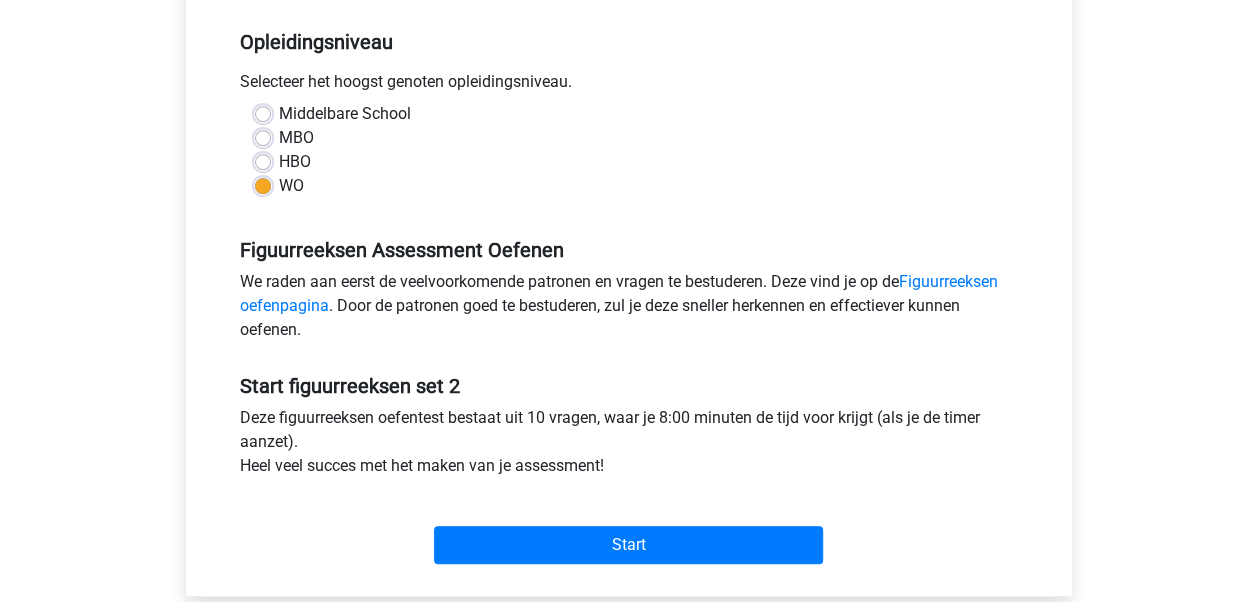 drag, startPoint x: 150, startPoint y: 213, endPoint x: 134, endPoint y: 120, distance: 94.36631 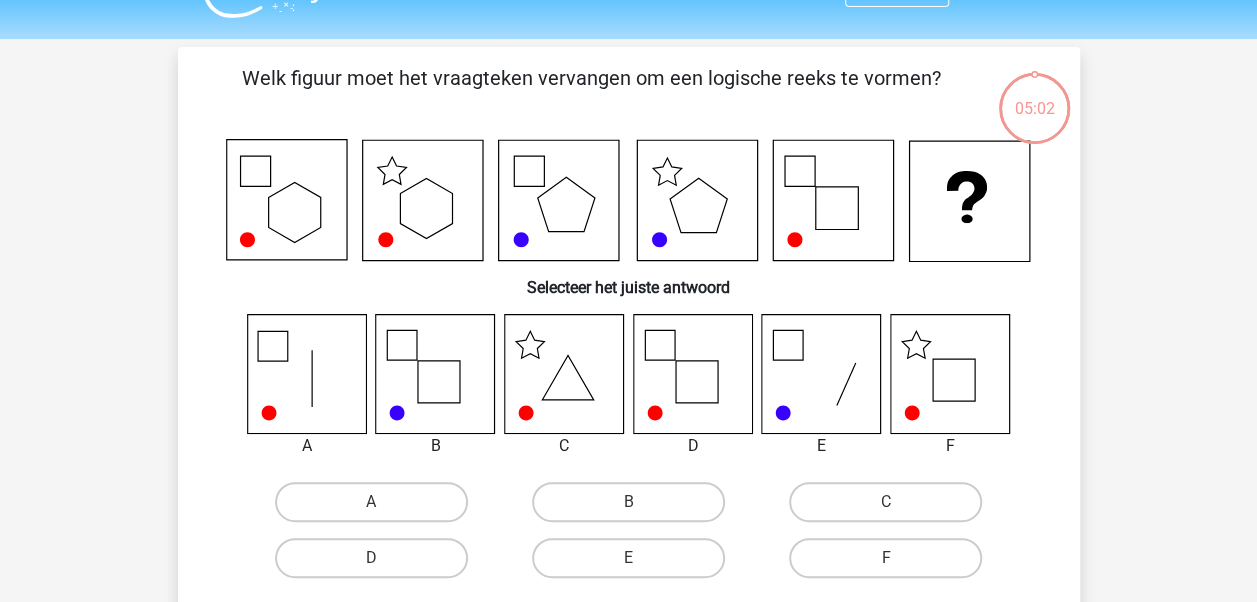 scroll, scrollTop: 0, scrollLeft: 0, axis: both 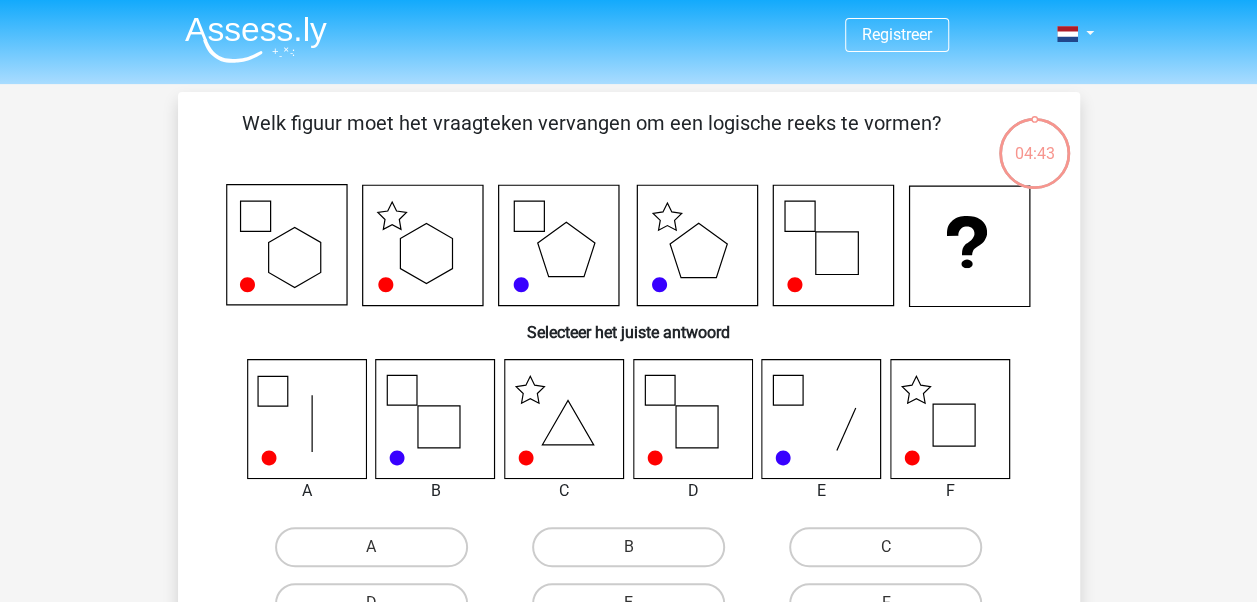 click 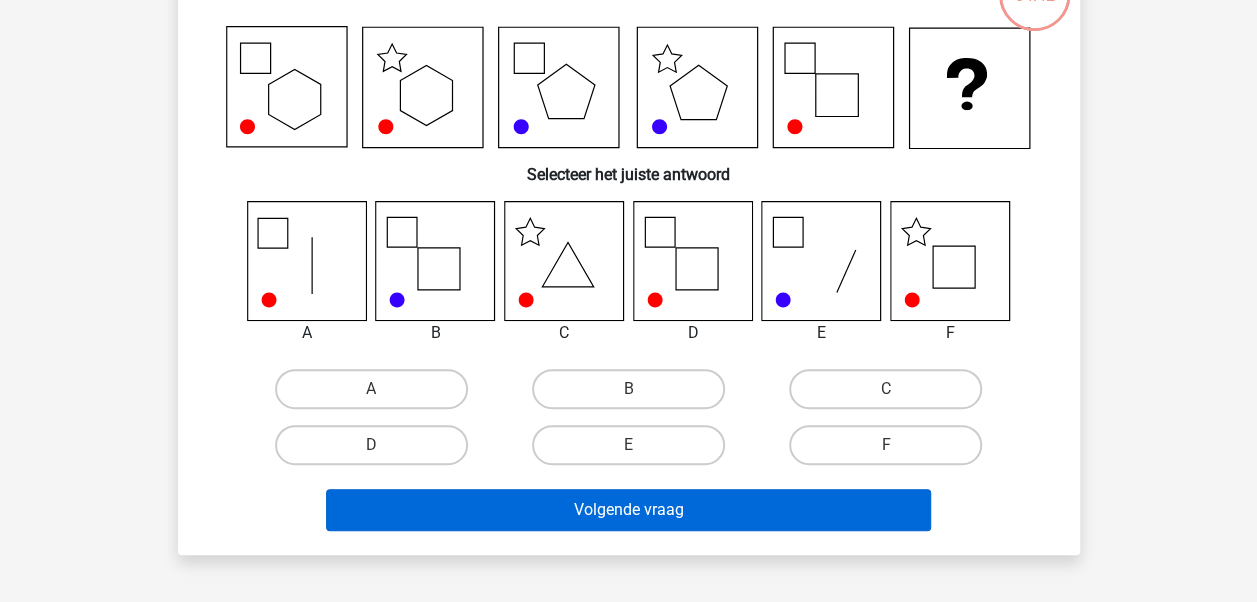 scroll, scrollTop: 200, scrollLeft: 0, axis: vertical 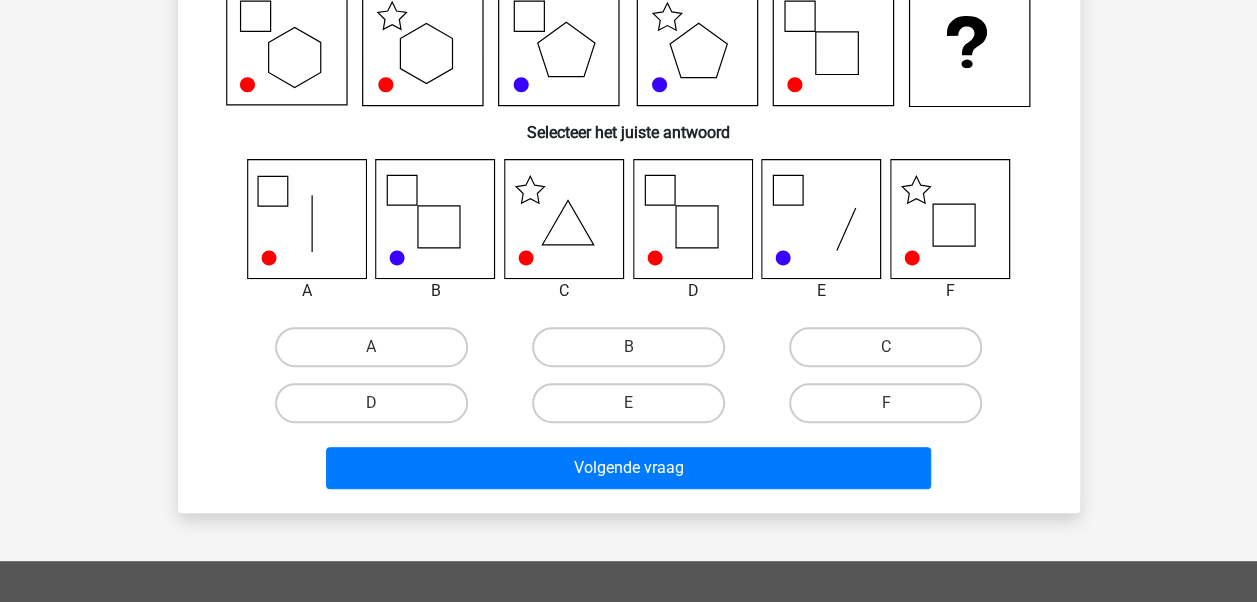 click on "F" at bounding box center [885, 403] 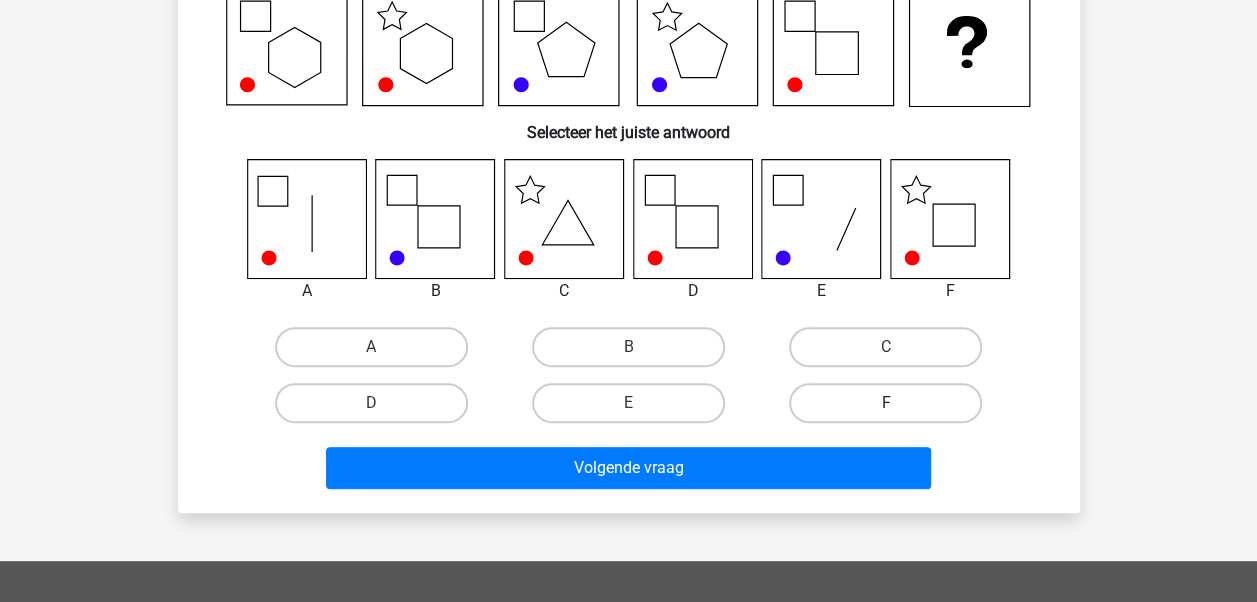 click on "F" at bounding box center [885, 403] 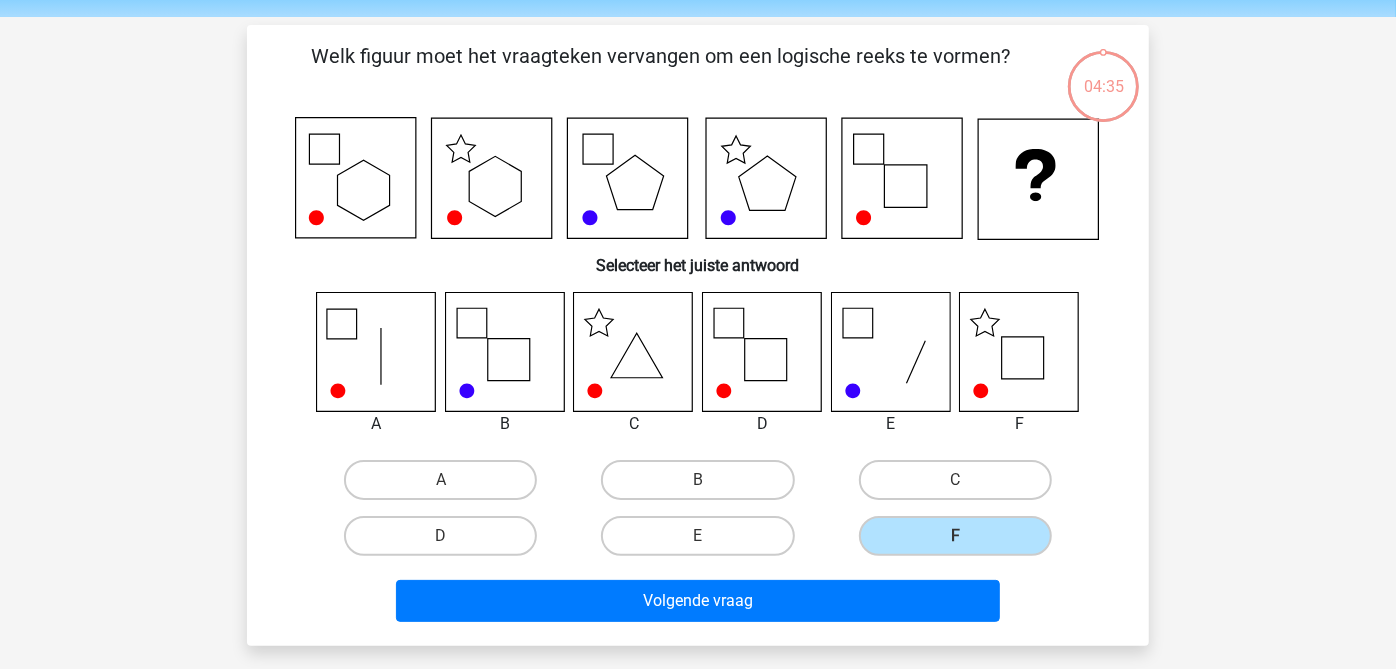 scroll, scrollTop: 111, scrollLeft: 0, axis: vertical 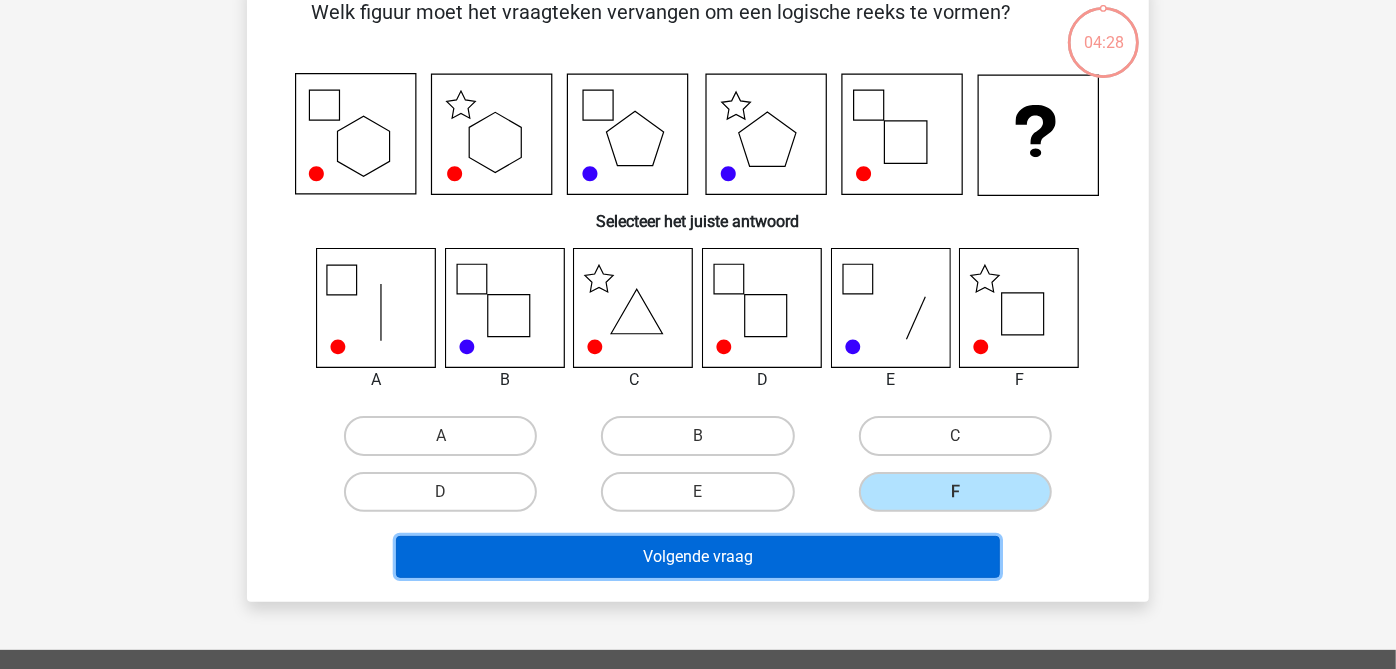 click on "Volgende vraag" at bounding box center [698, 557] 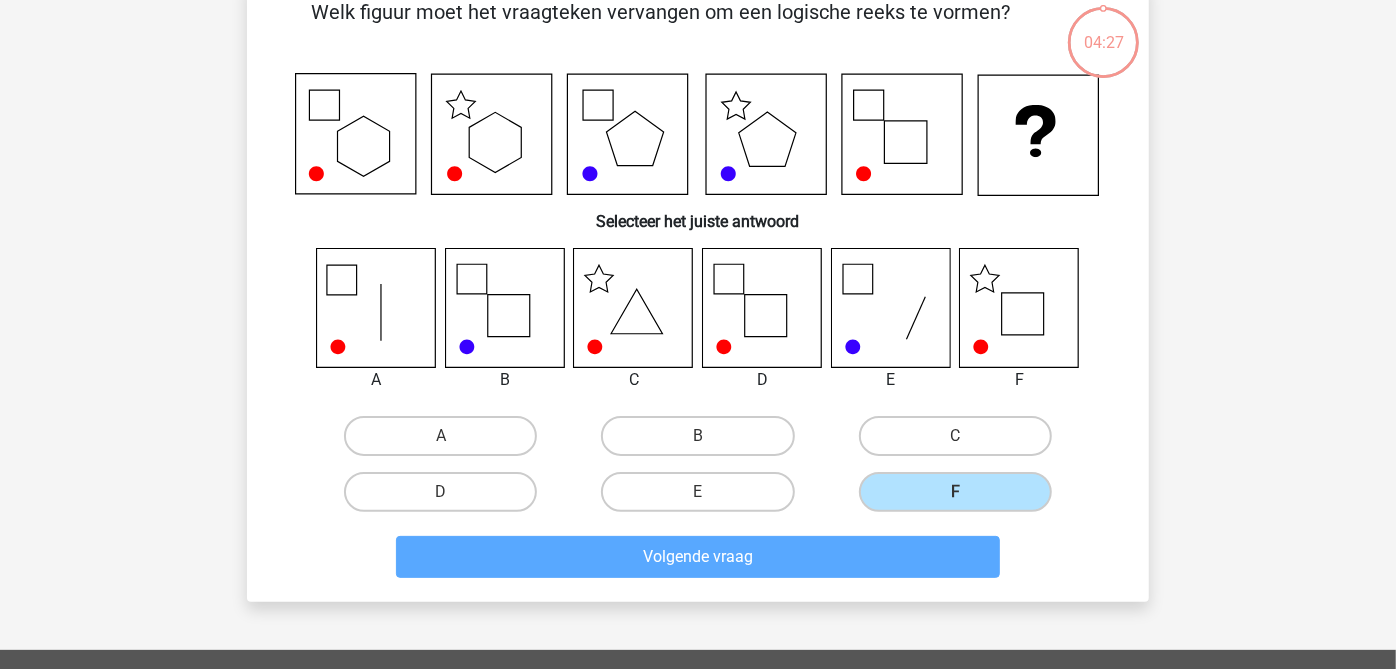 scroll, scrollTop: 91, scrollLeft: 0, axis: vertical 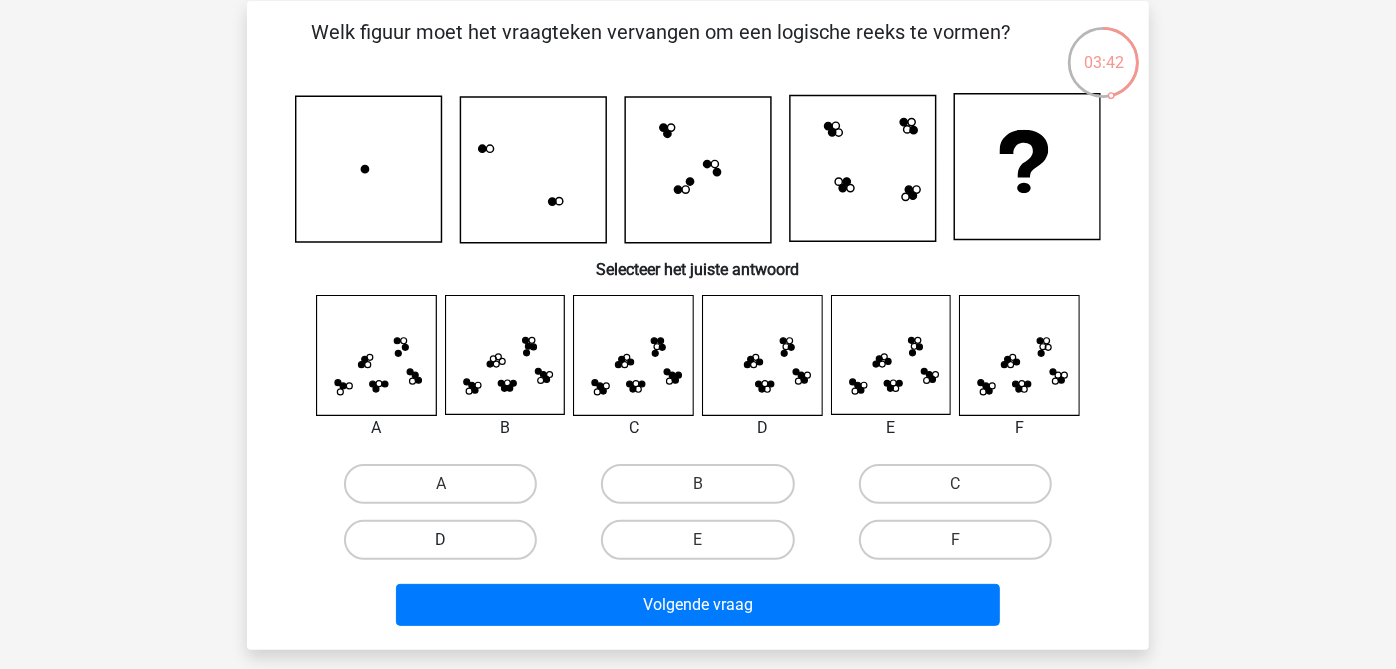 click on "D" at bounding box center [440, 540] 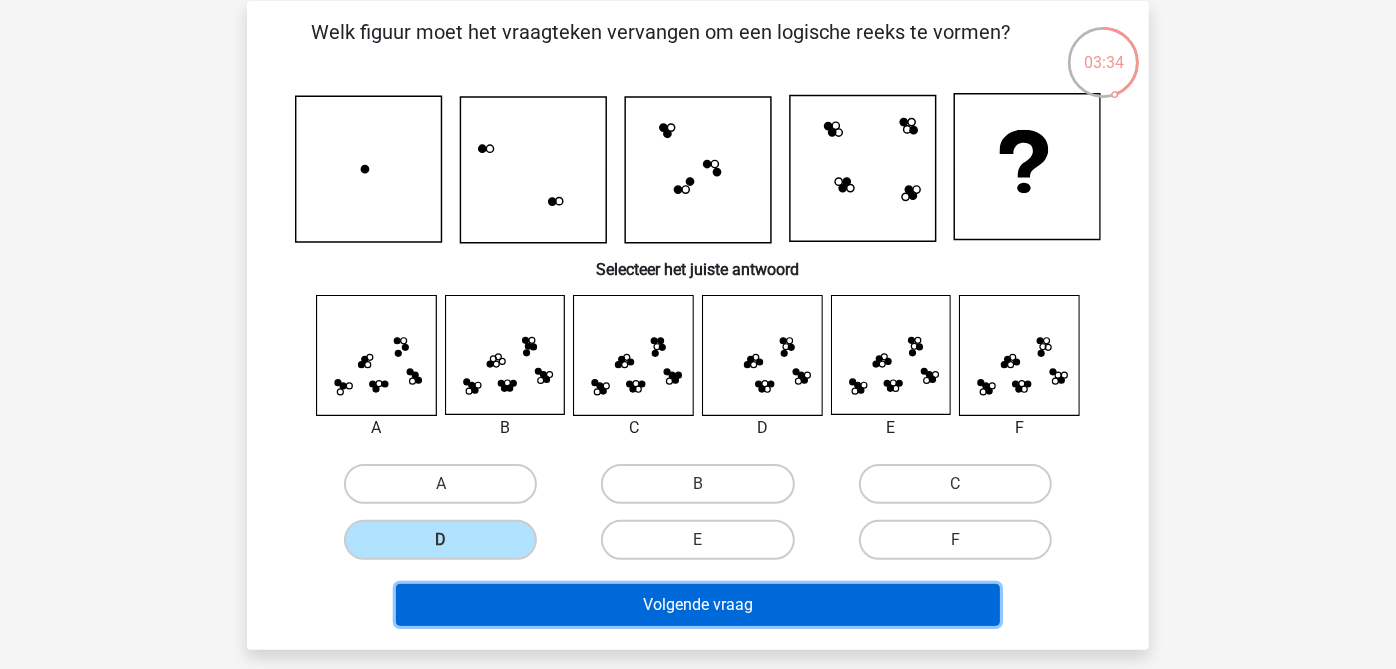 click on "Volgende vraag" at bounding box center [698, 605] 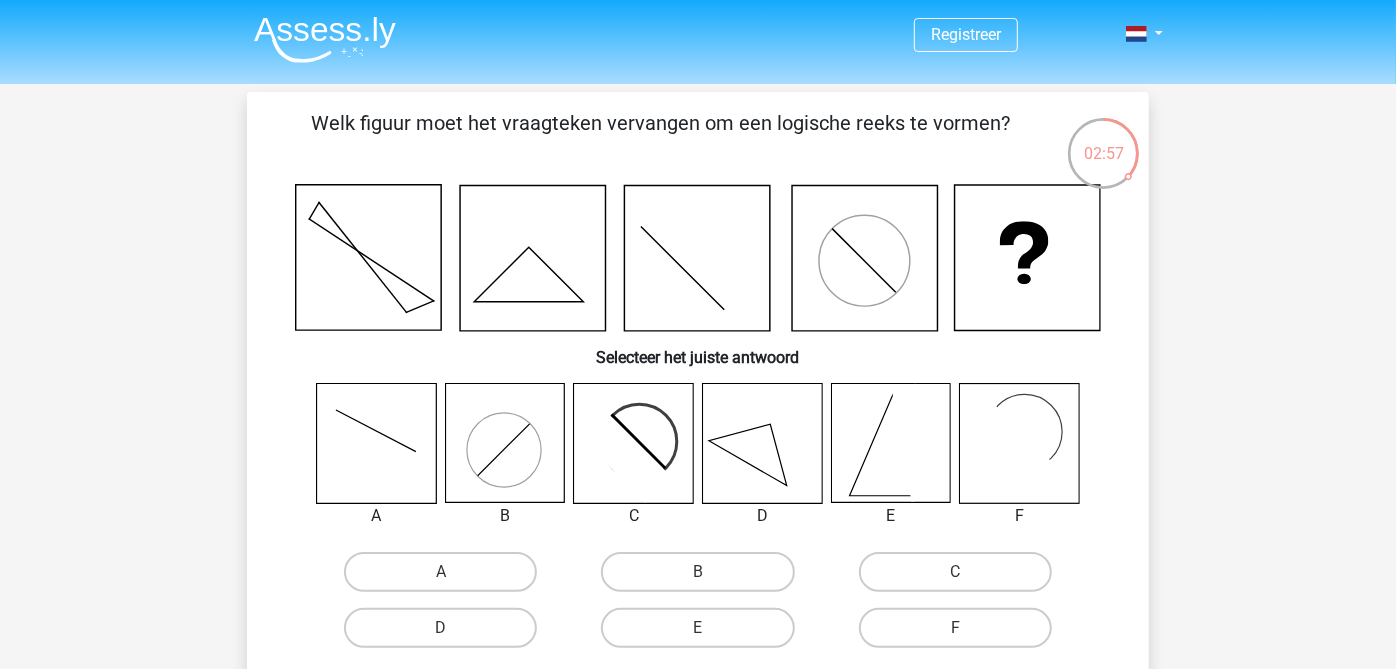 scroll, scrollTop: 111, scrollLeft: 0, axis: vertical 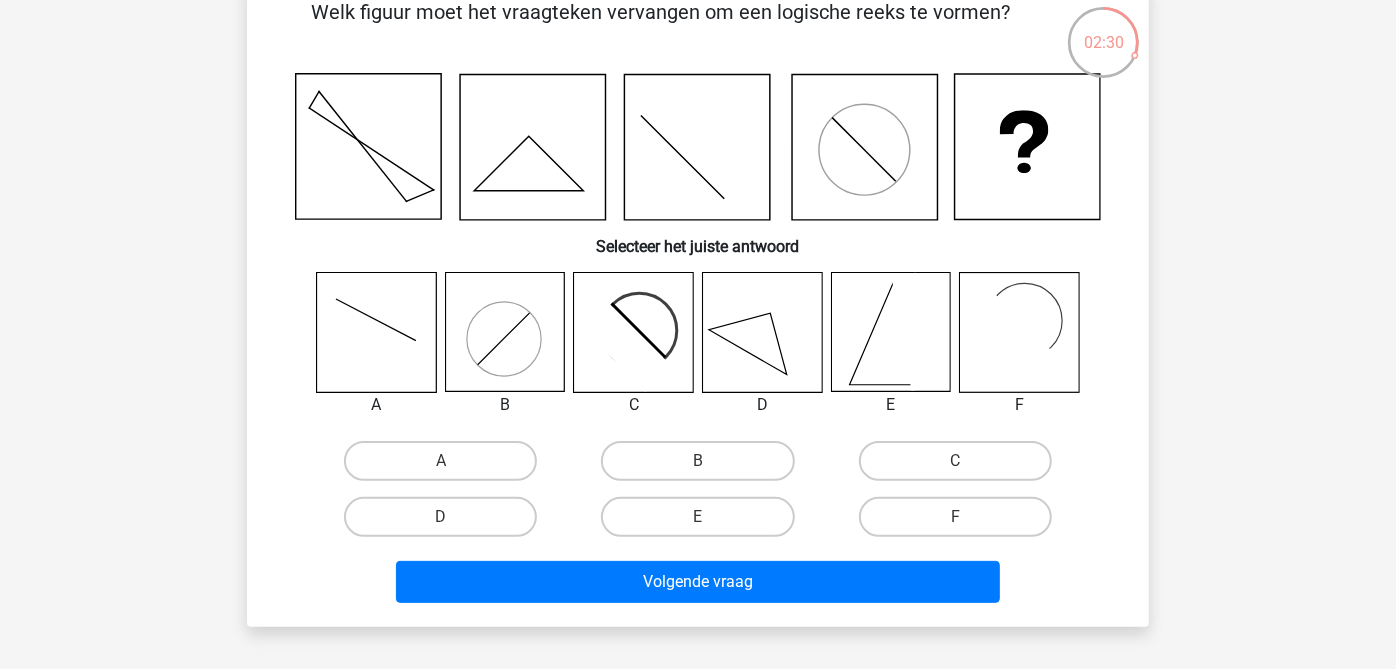 click 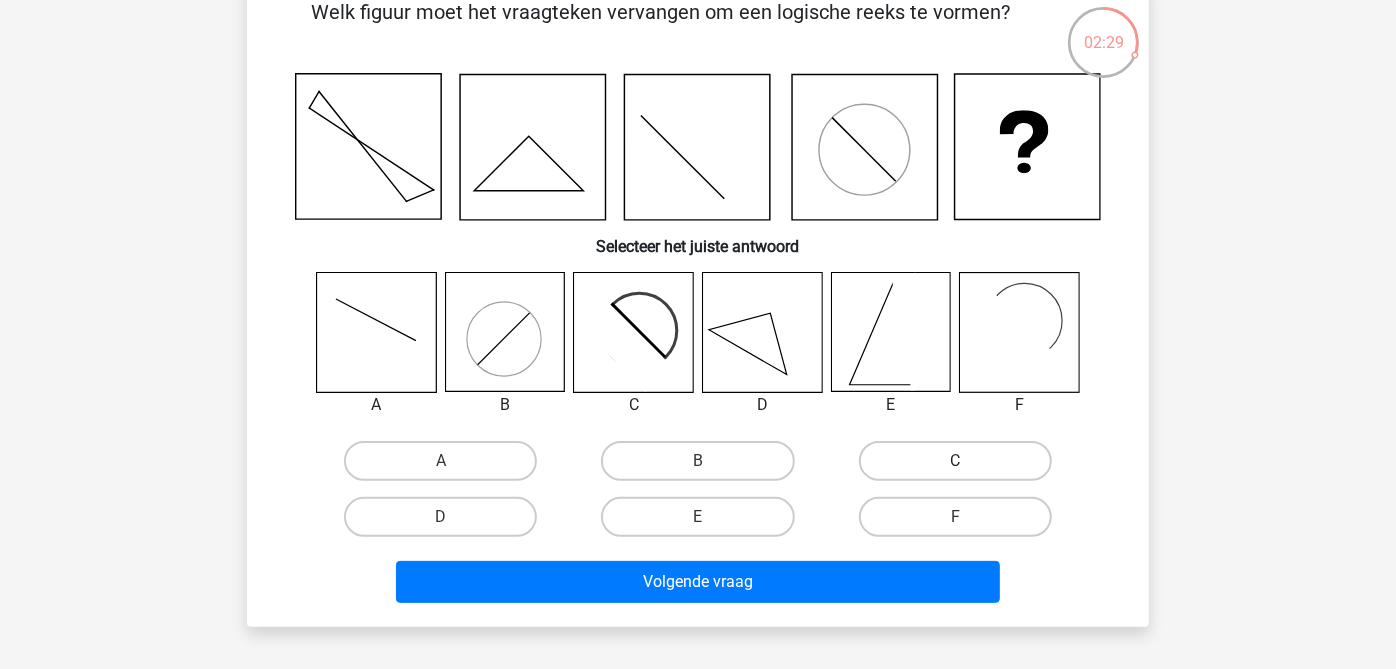 click on "C" at bounding box center [955, 461] 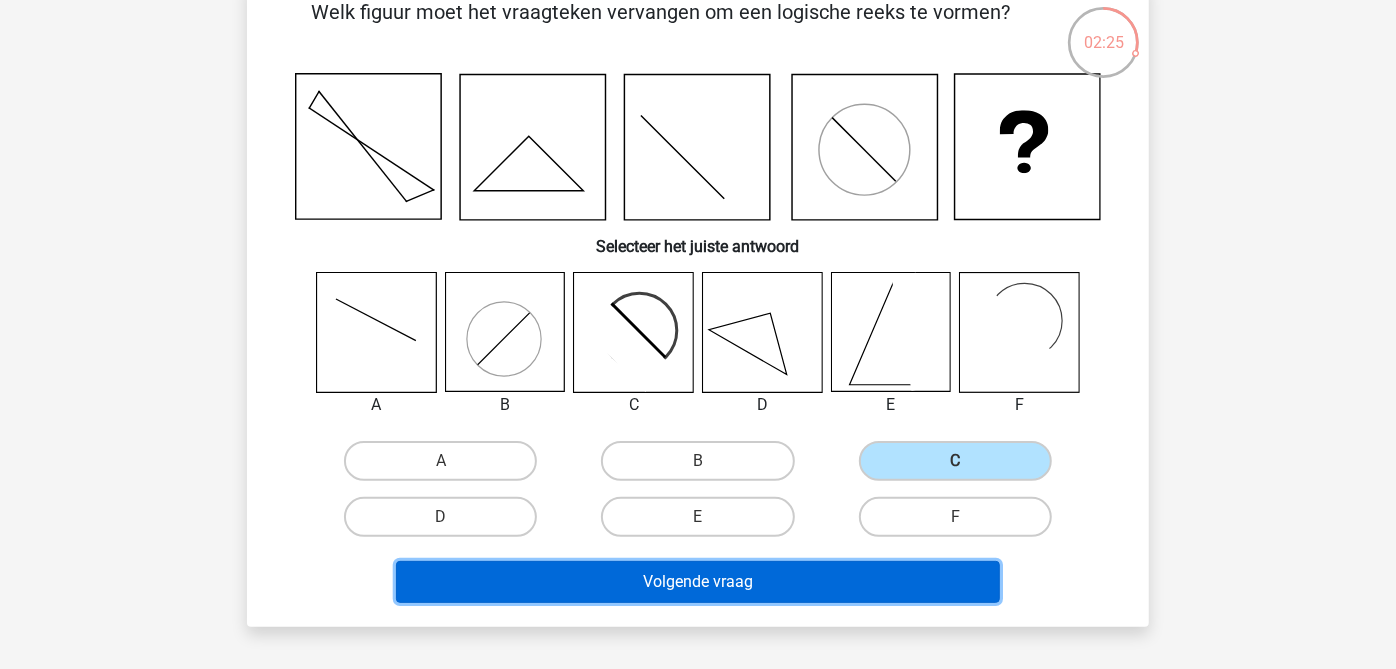 click on "Volgende vraag" at bounding box center (698, 582) 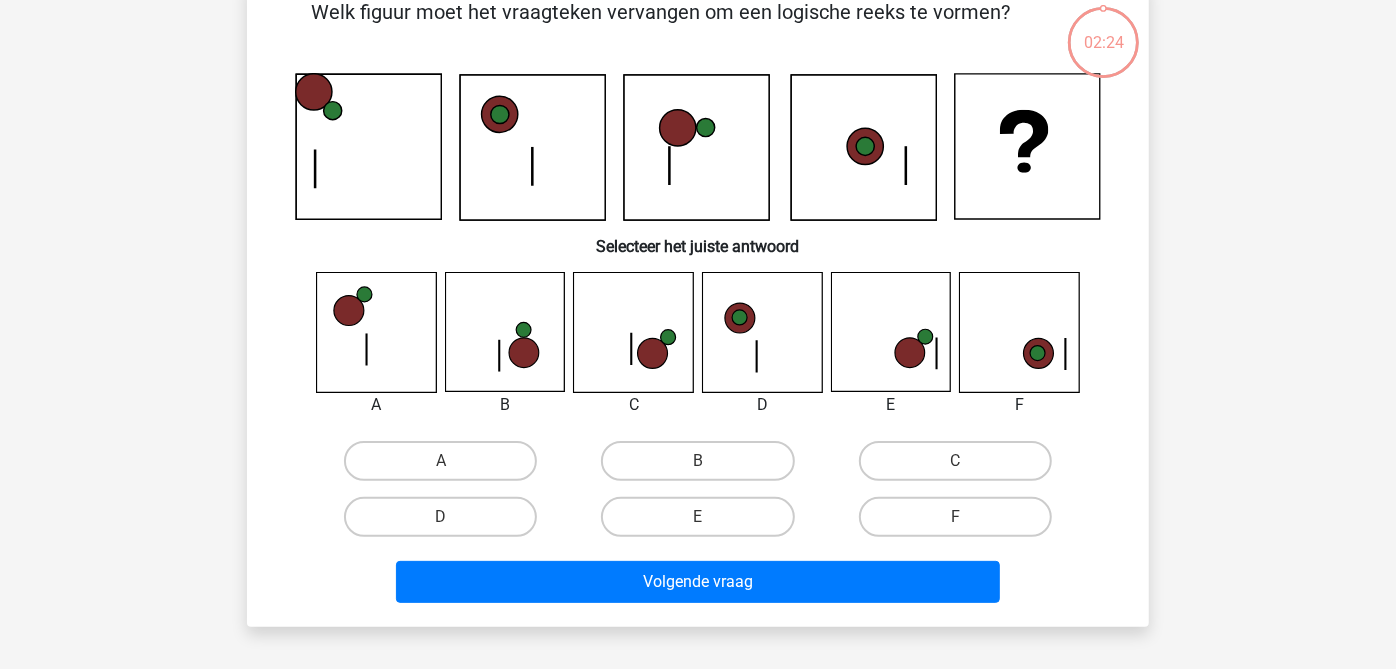 scroll, scrollTop: 91, scrollLeft: 0, axis: vertical 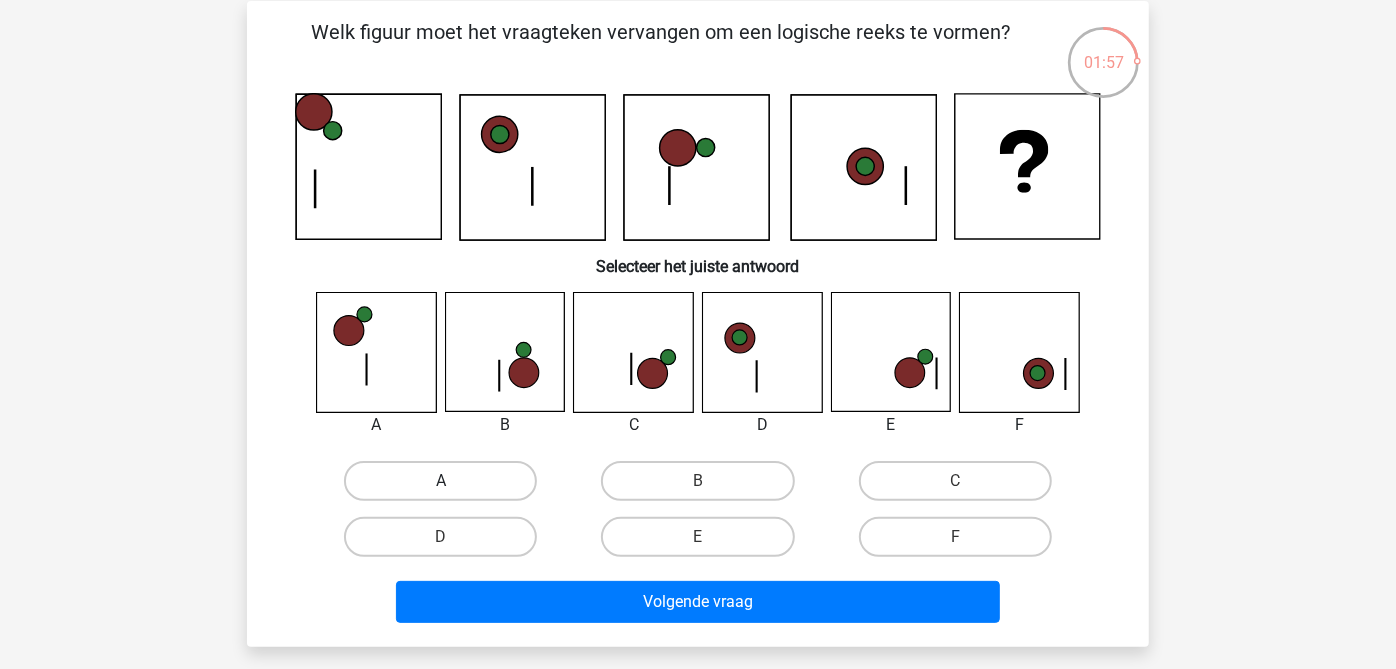 click on "A" at bounding box center [440, 481] 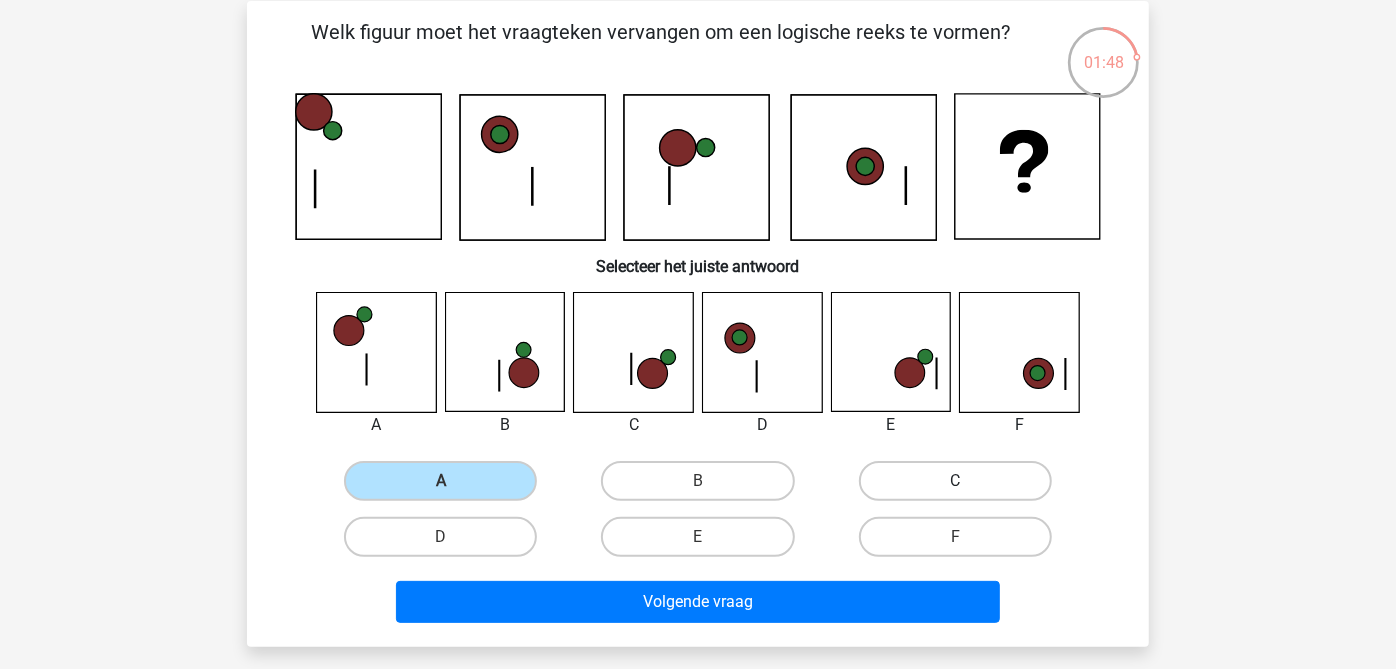 click on "C" at bounding box center [955, 481] 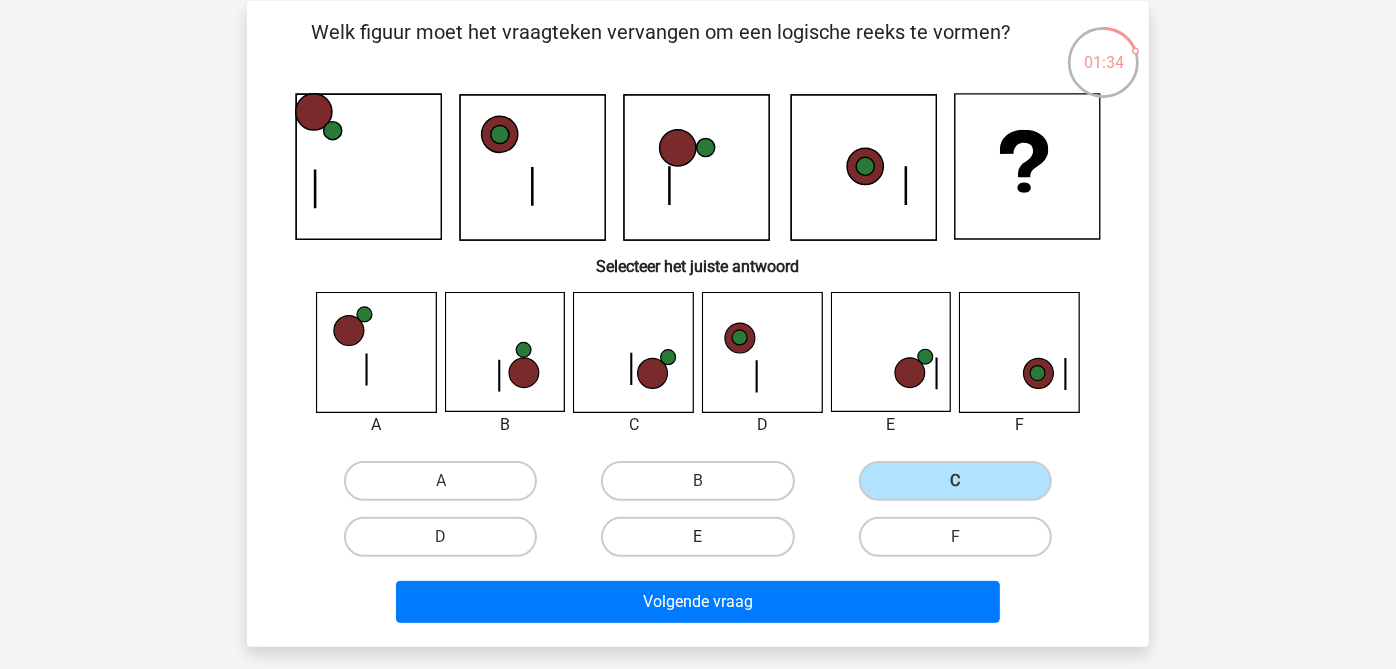 click on "E" at bounding box center (697, 537) 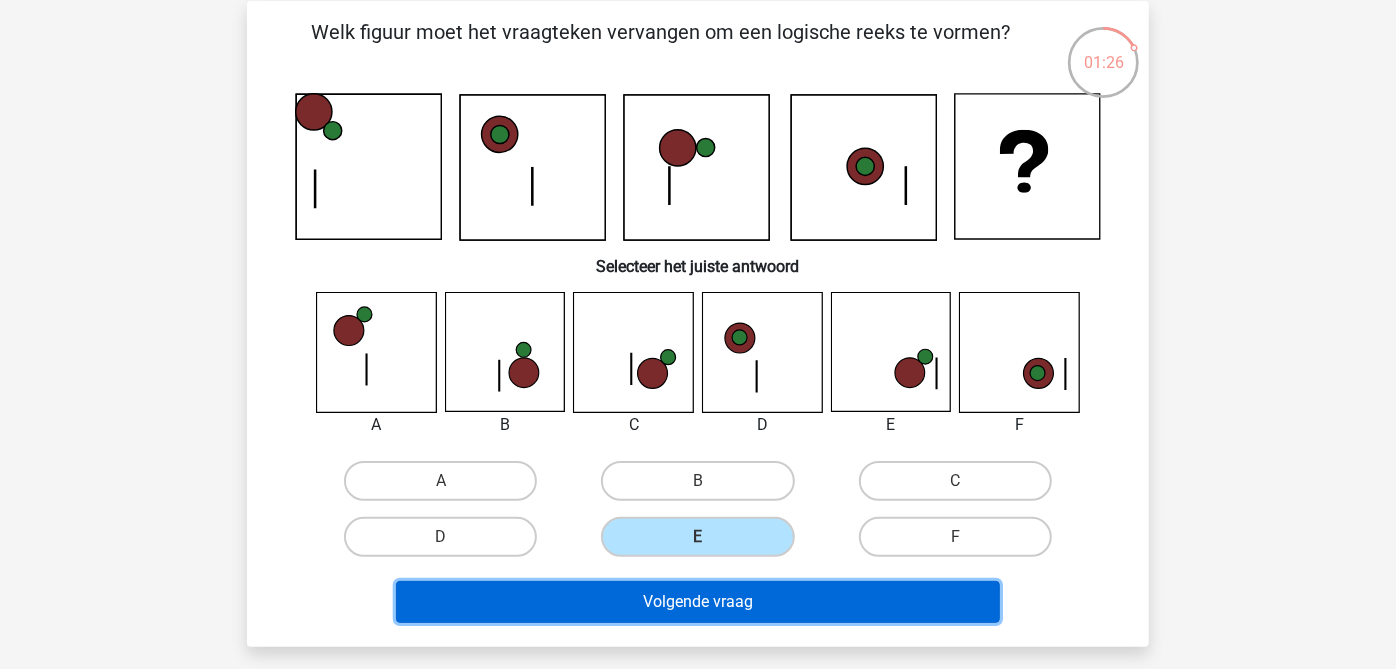 click on "Volgende vraag" at bounding box center [698, 602] 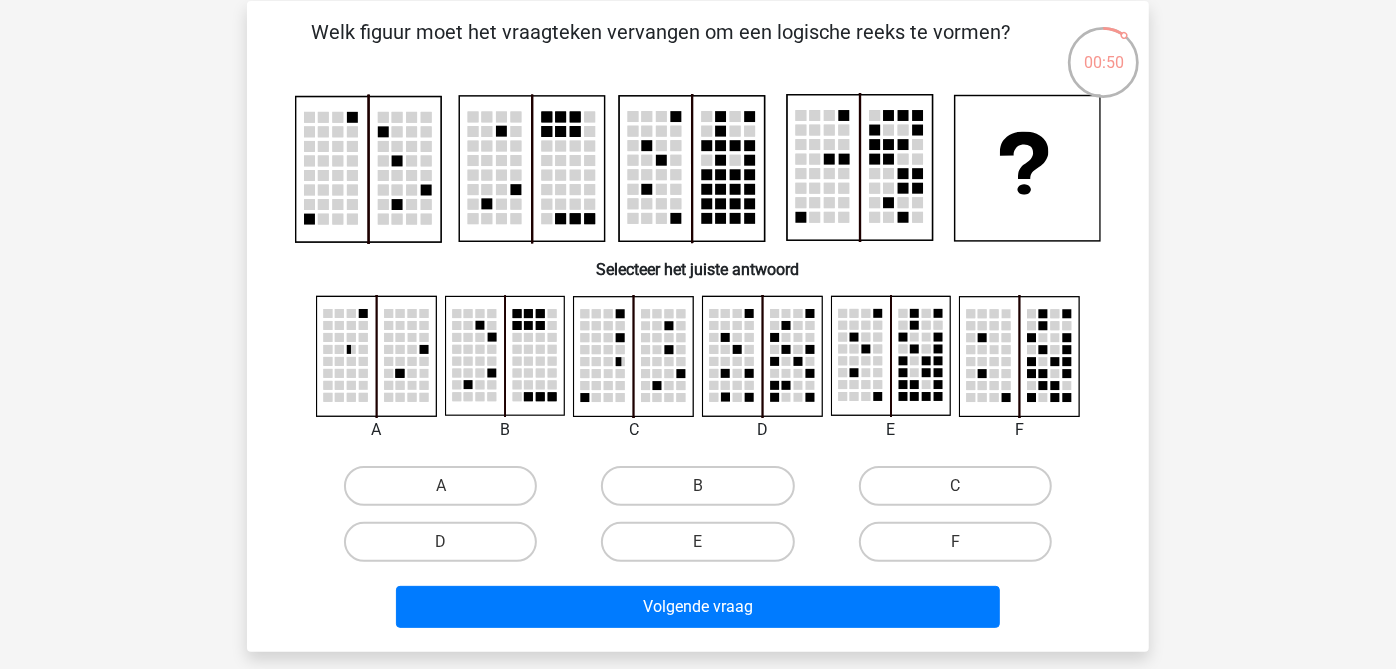 click 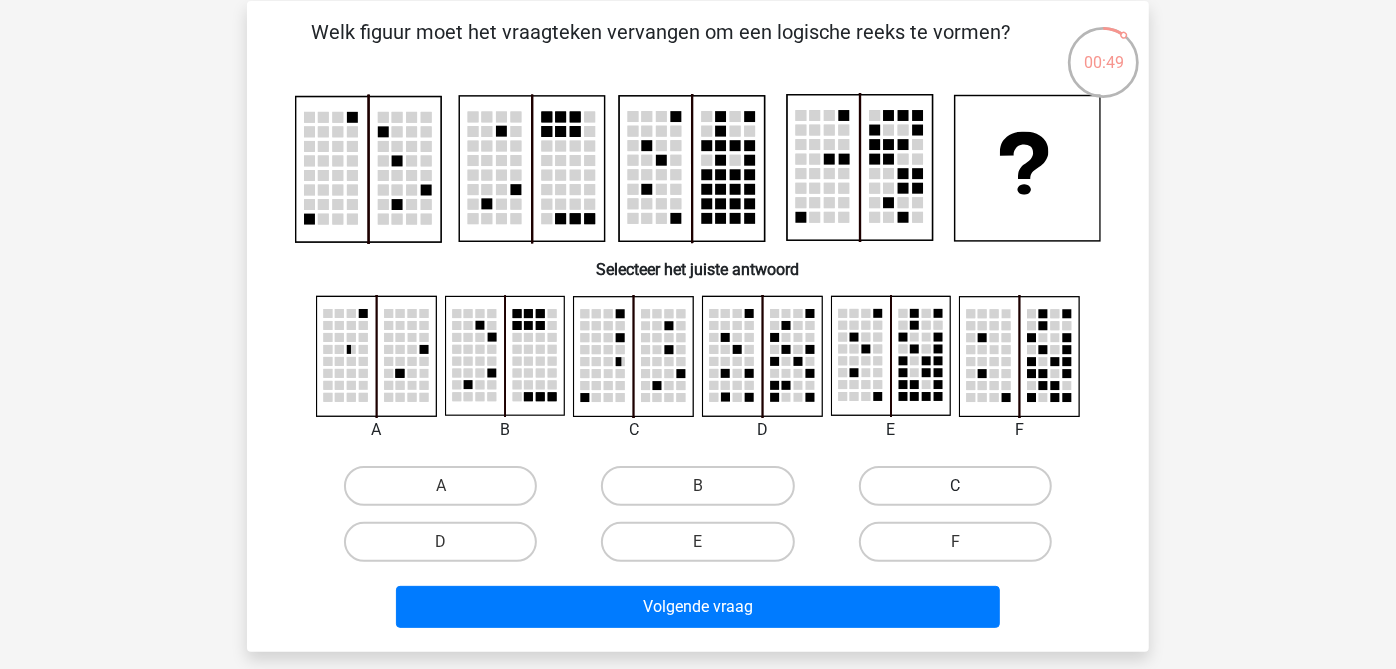 click on "C" at bounding box center [955, 486] 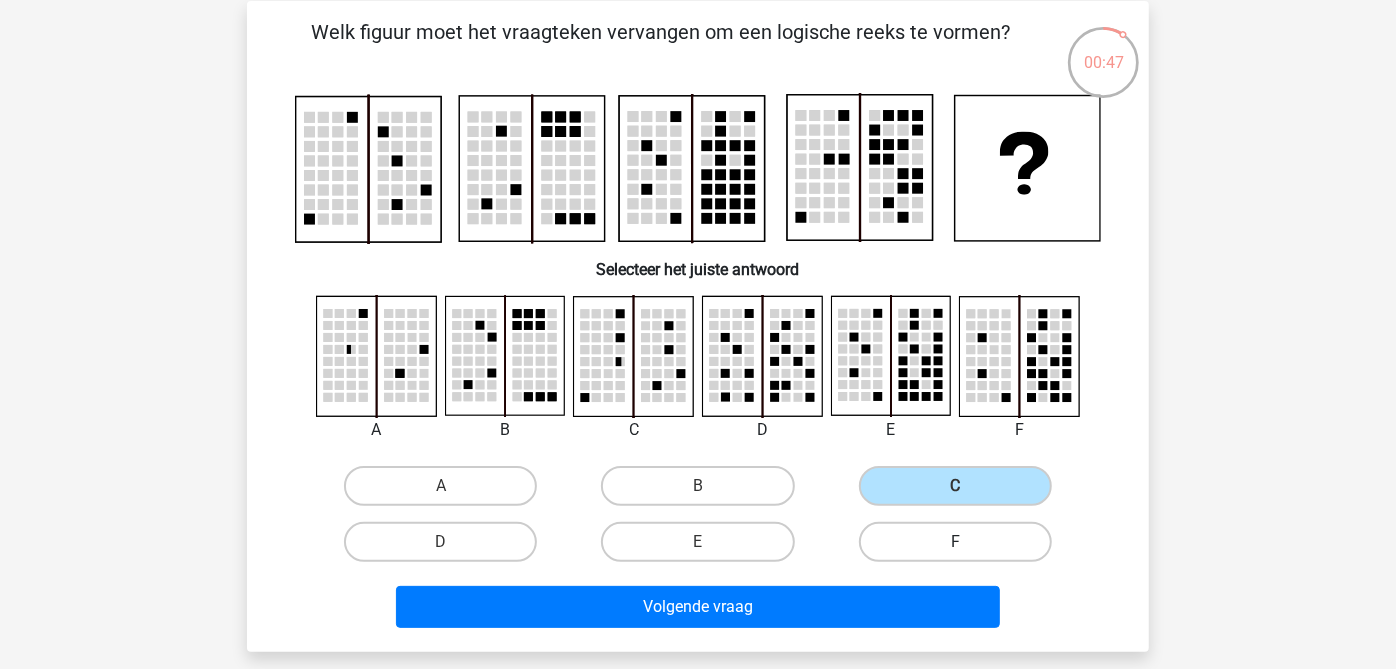 click on "F" at bounding box center [955, 542] 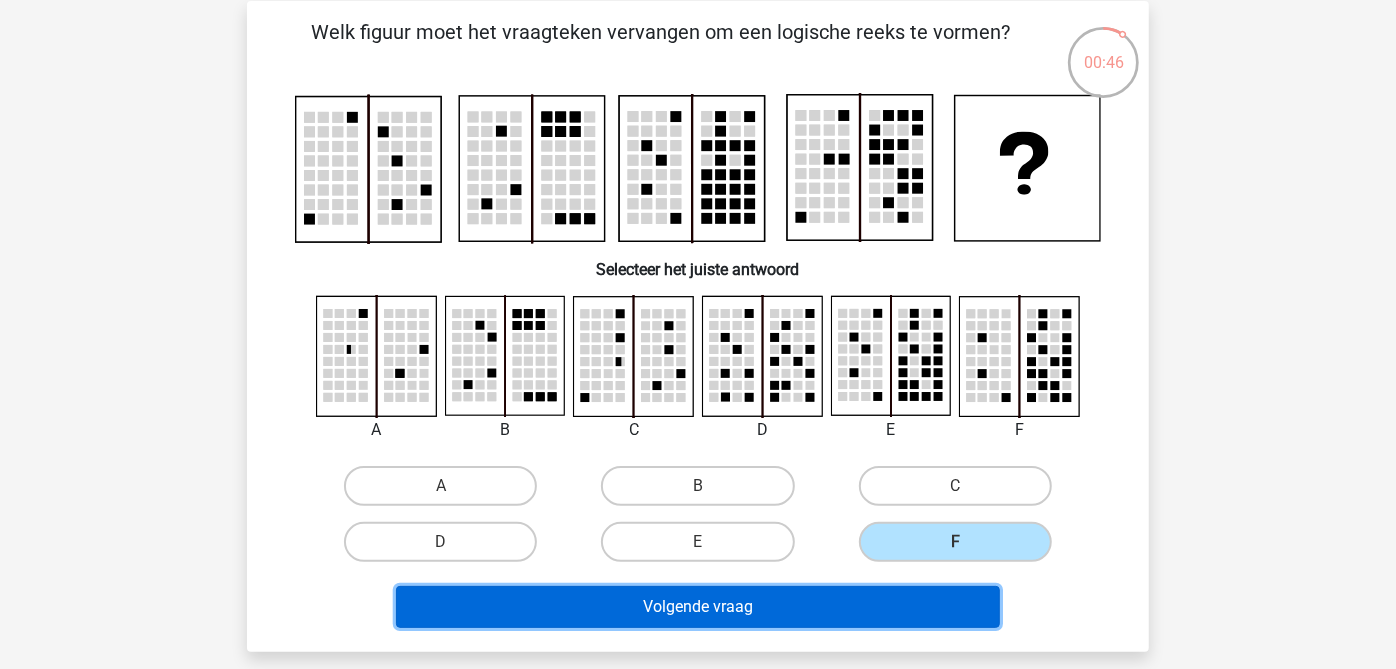 click on "Volgende vraag" at bounding box center (698, 607) 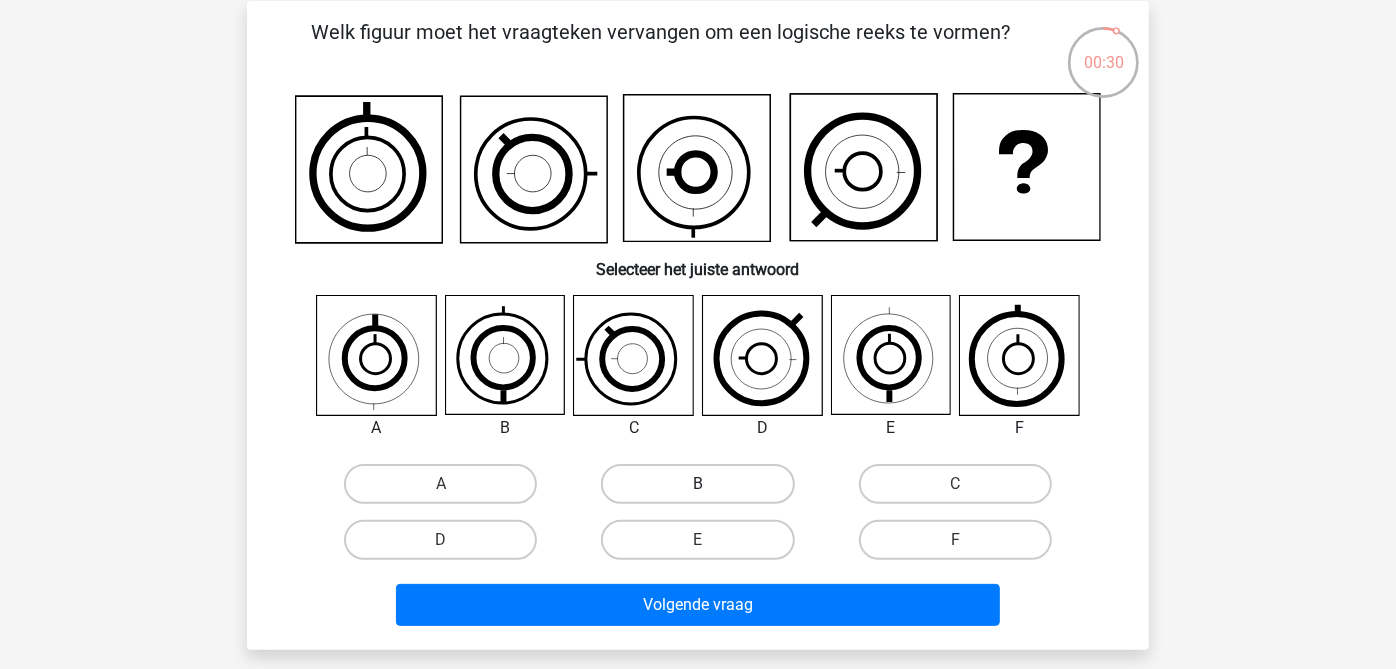 click on "B" at bounding box center [697, 484] 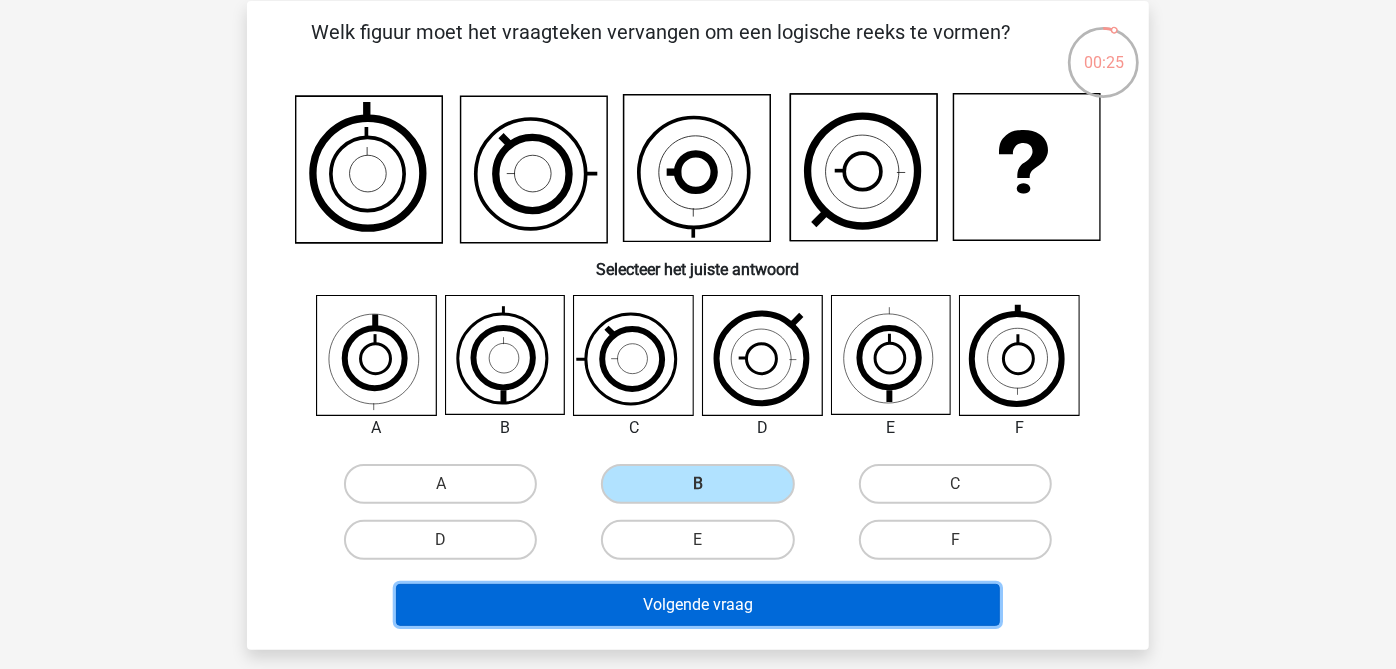 click on "Volgende vraag" at bounding box center [698, 605] 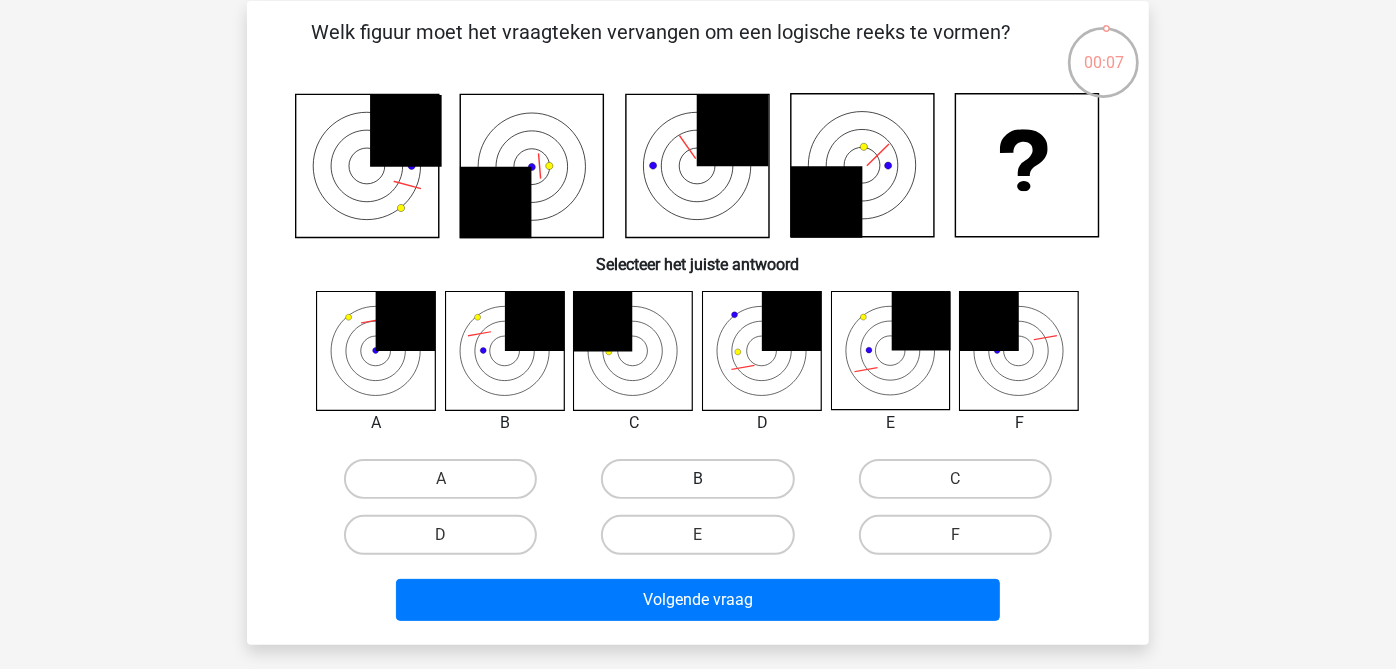 click on "B" at bounding box center [697, 479] 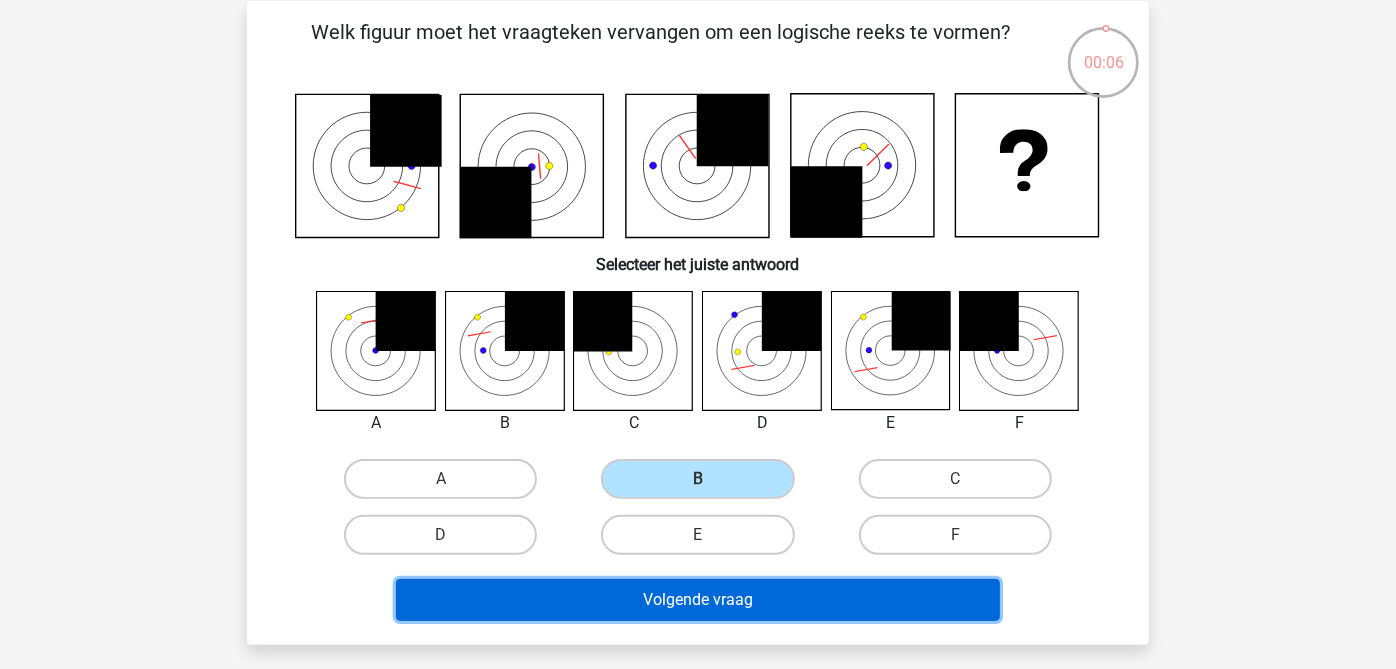 click on "Volgende vraag" at bounding box center [698, 600] 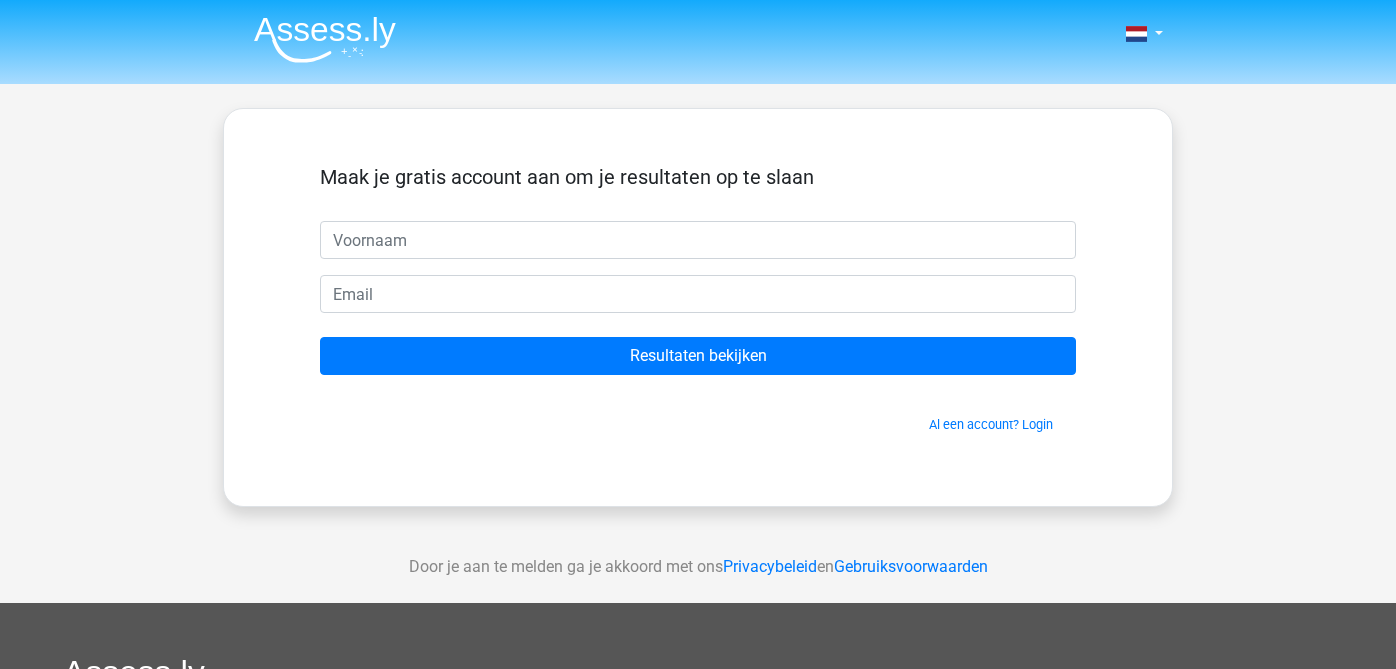 scroll, scrollTop: 0, scrollLeft: 0, axis: both 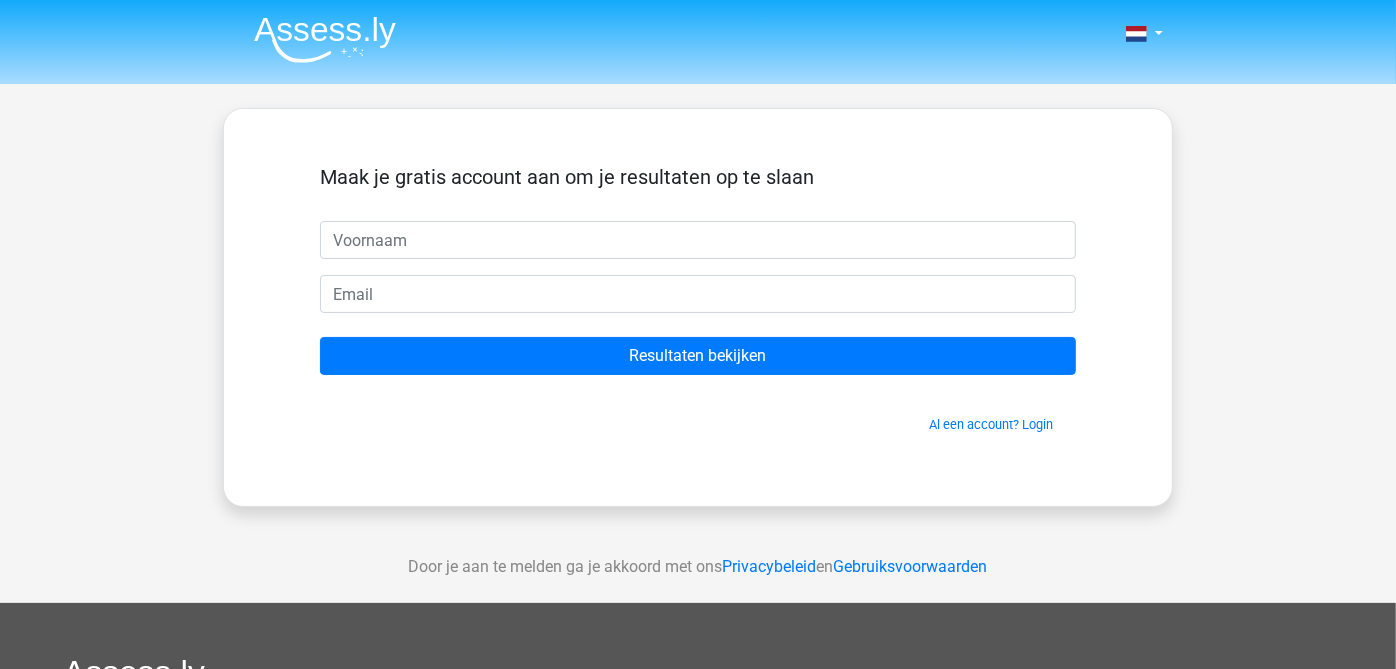 click at bounding box center (698, 240) 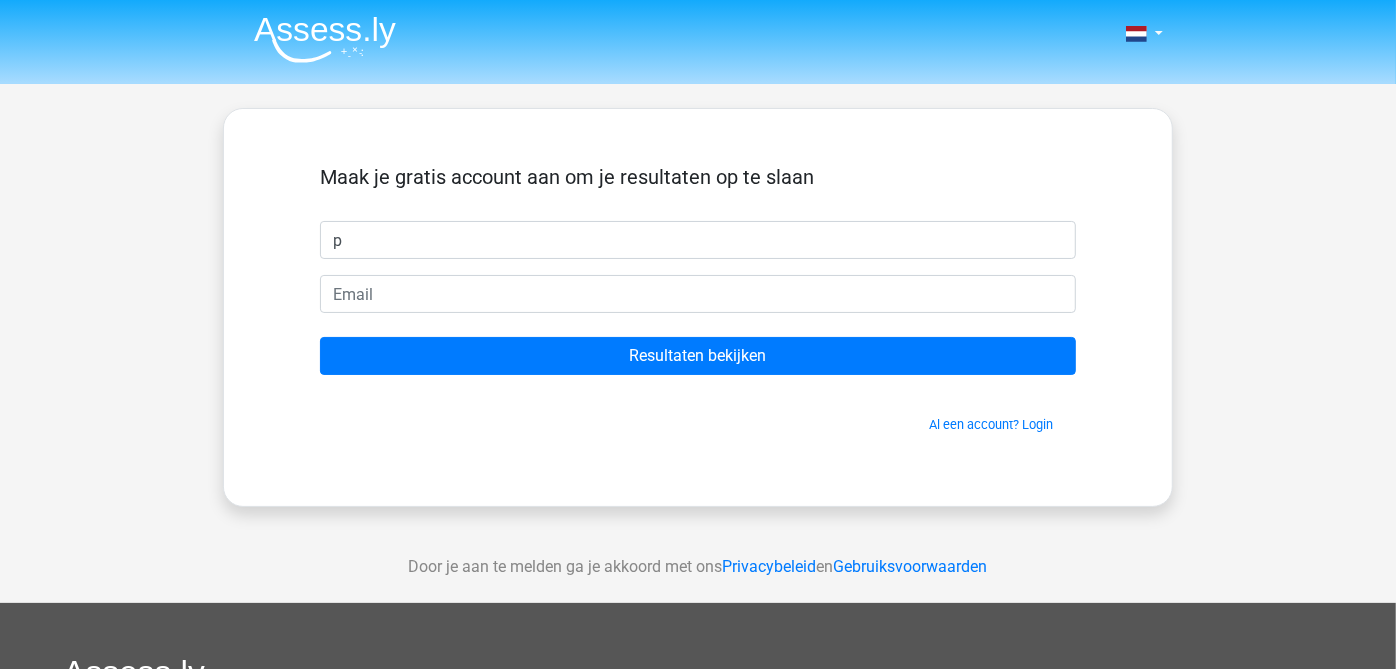 type on "p" 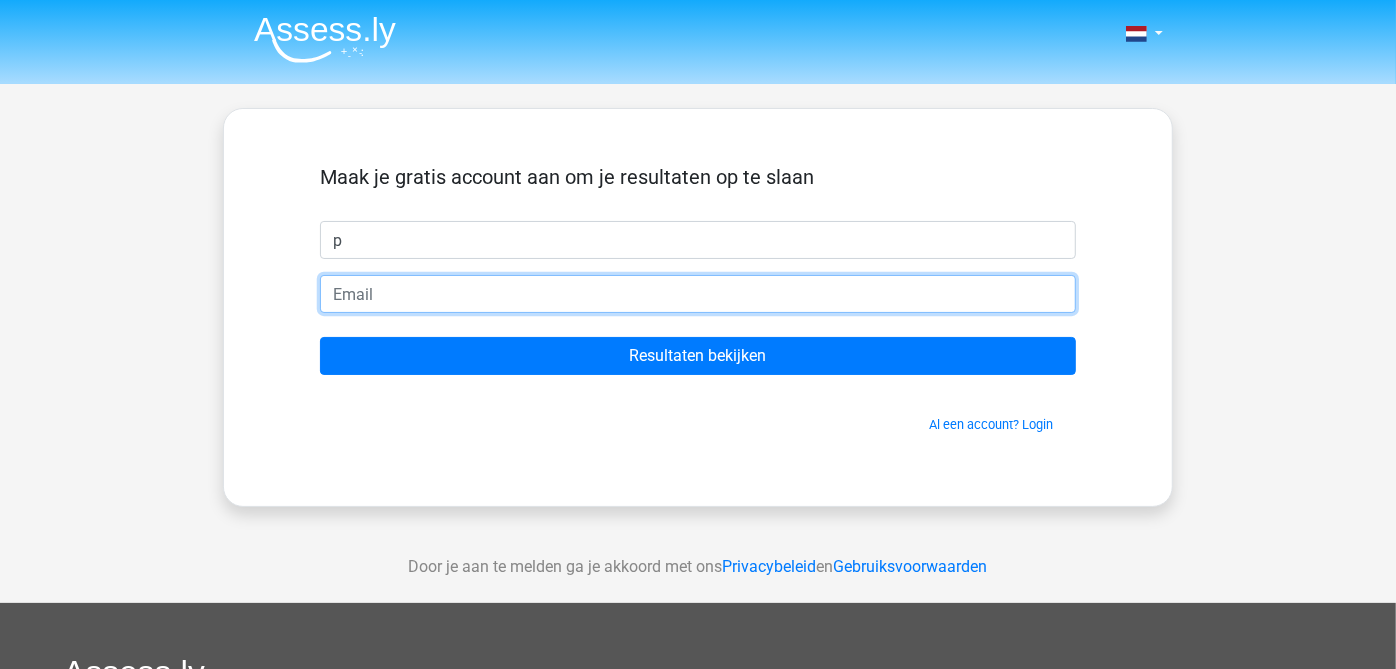 click at bounding box center (698, 294) 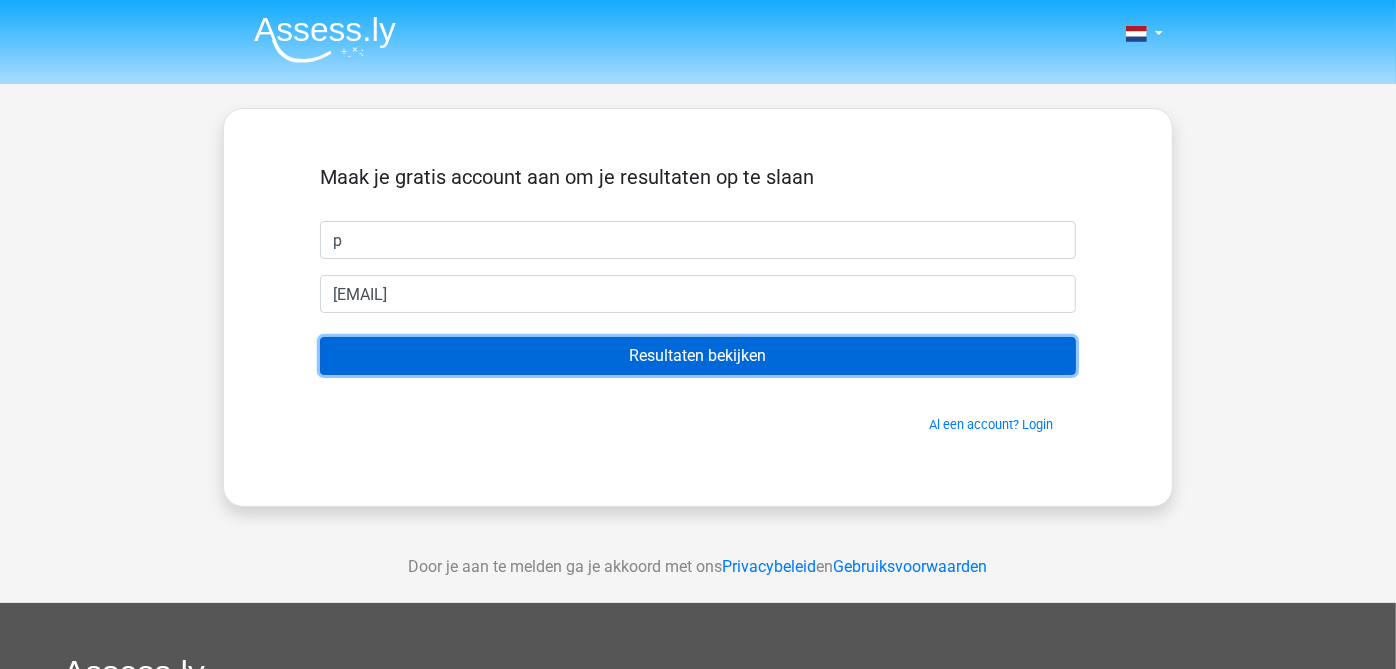 click on "Resultaten bekijken" at bounding box center [698, 356] 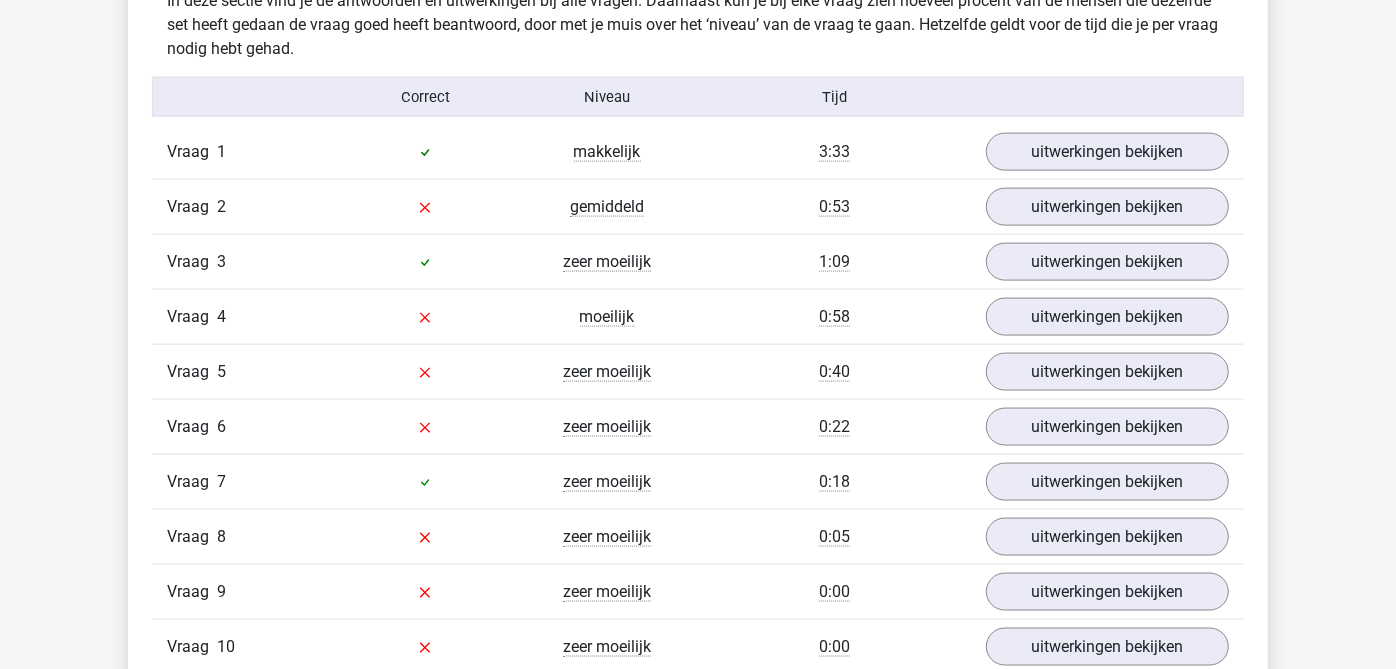 scroll, scrollTop: 1555, scrollLeft: 0, axis: vertical 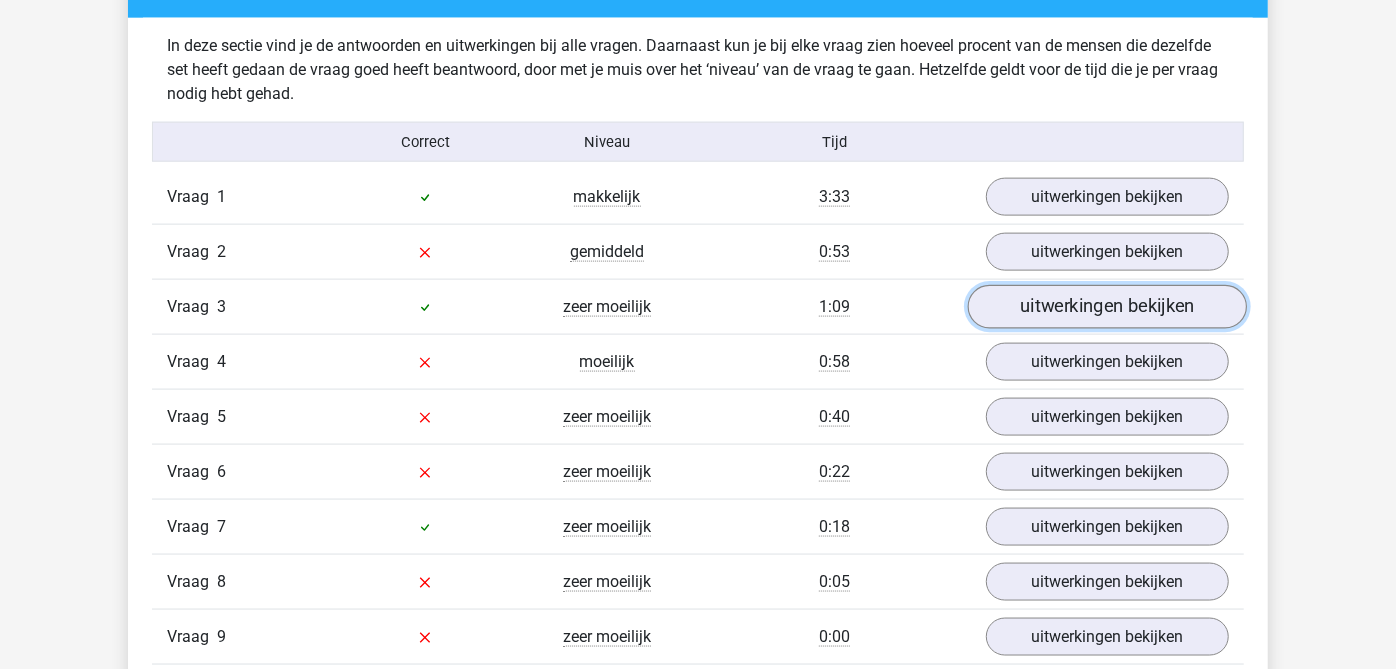 click on "uitwerkingen bekijken" at bounding box center (1107, 307) 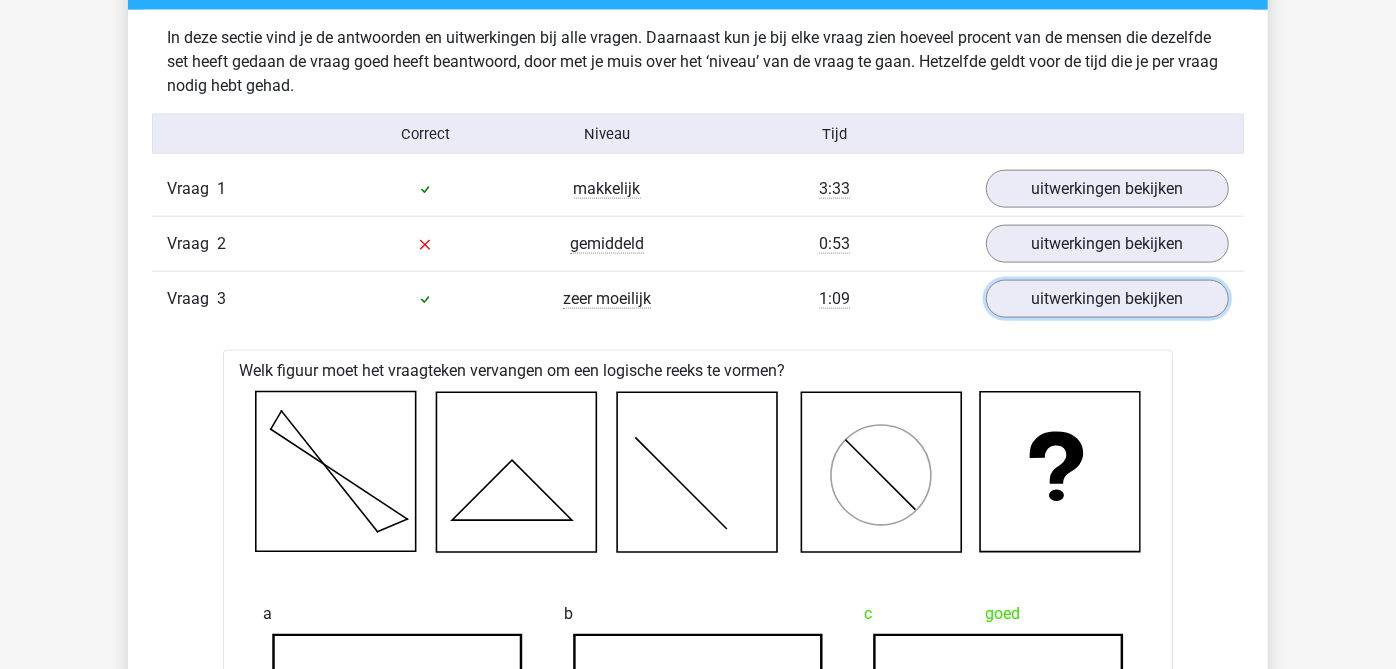 scroll, scrollTop: 1555, scrollLeft: 0, axis: vertical 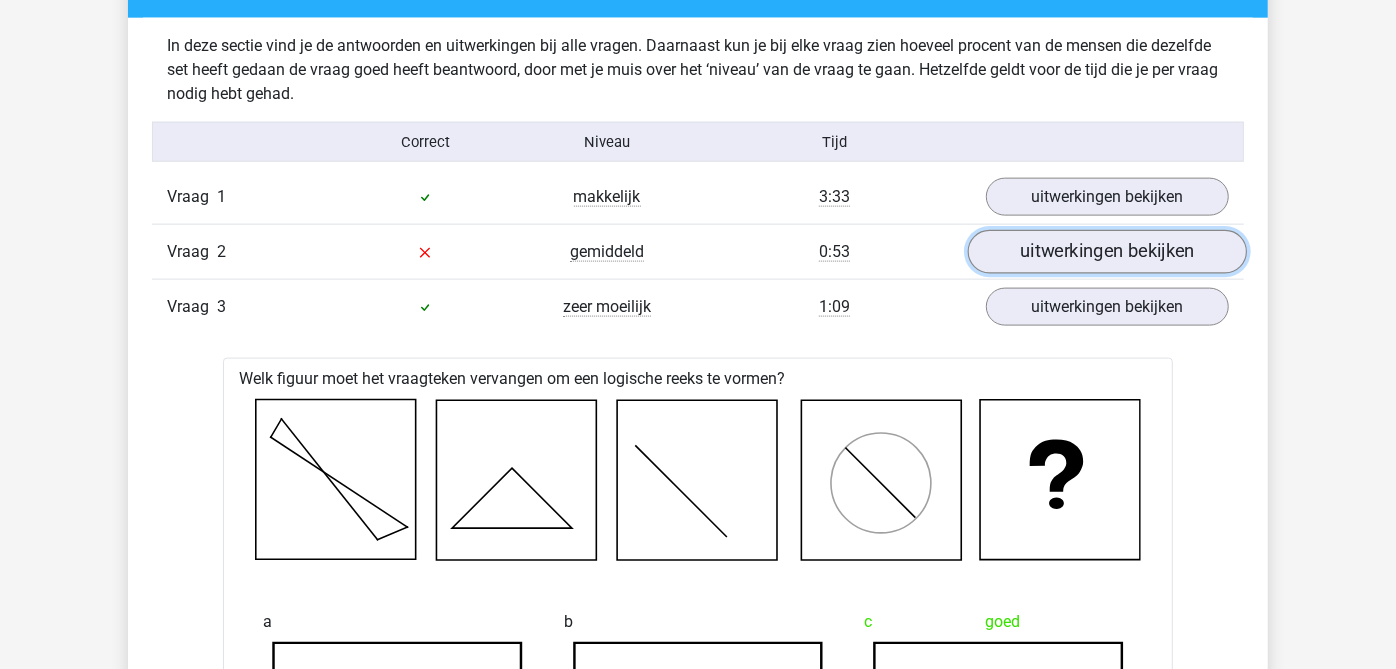 click on "uitwerkingen bekijken" at bounding box center (1107, 252) 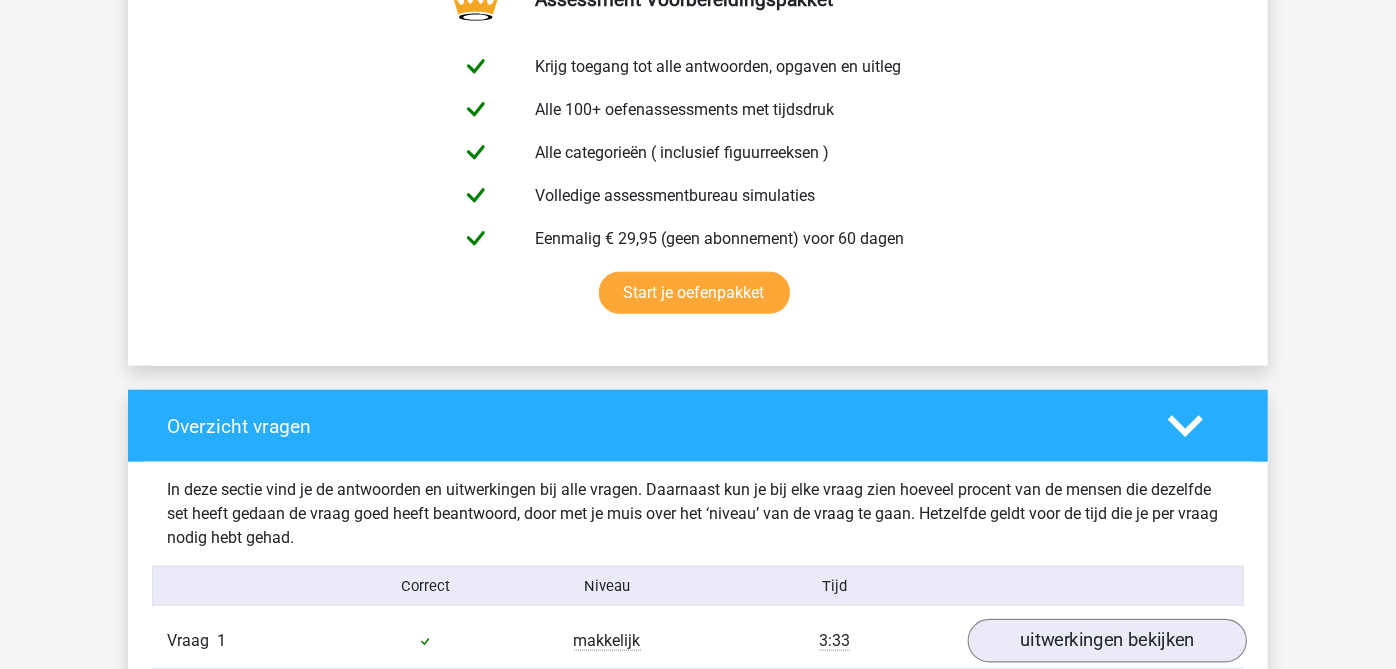scroll, scrollTop: 1333, scrollLeft: 0, axis: vertical 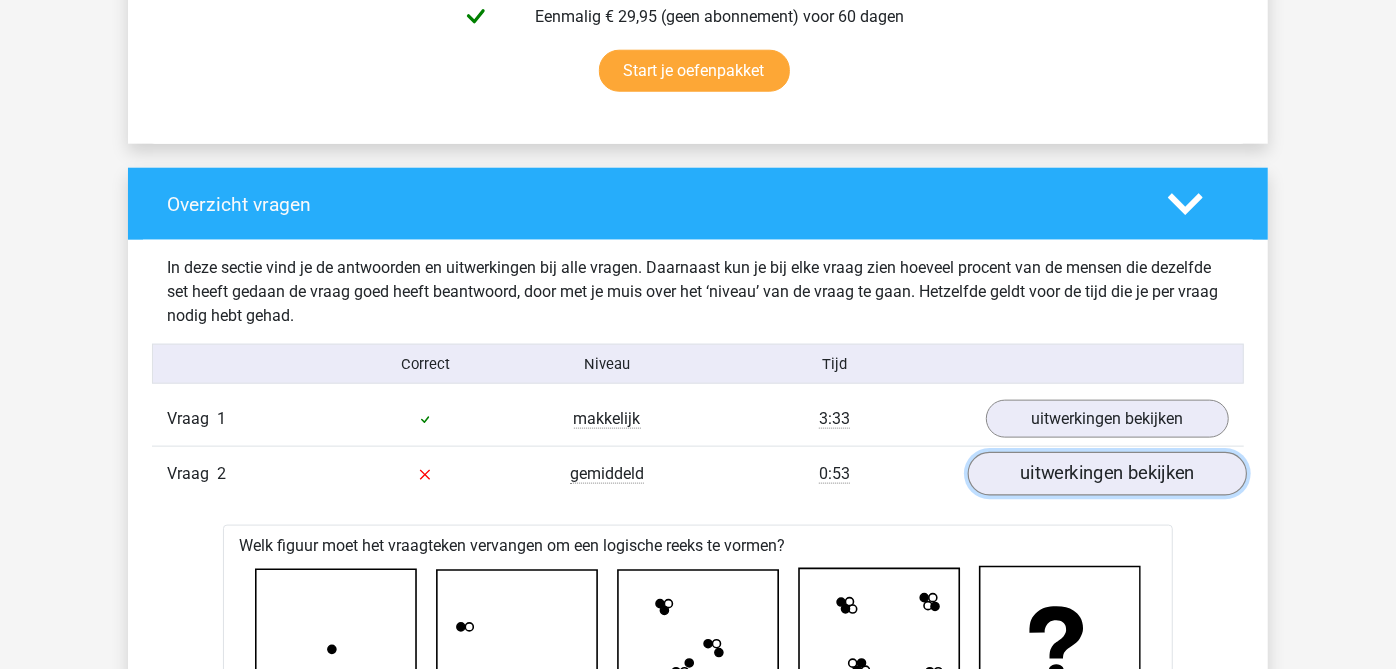 click on "uitwerkingen bekijken" at bounding box center (1107, 474) 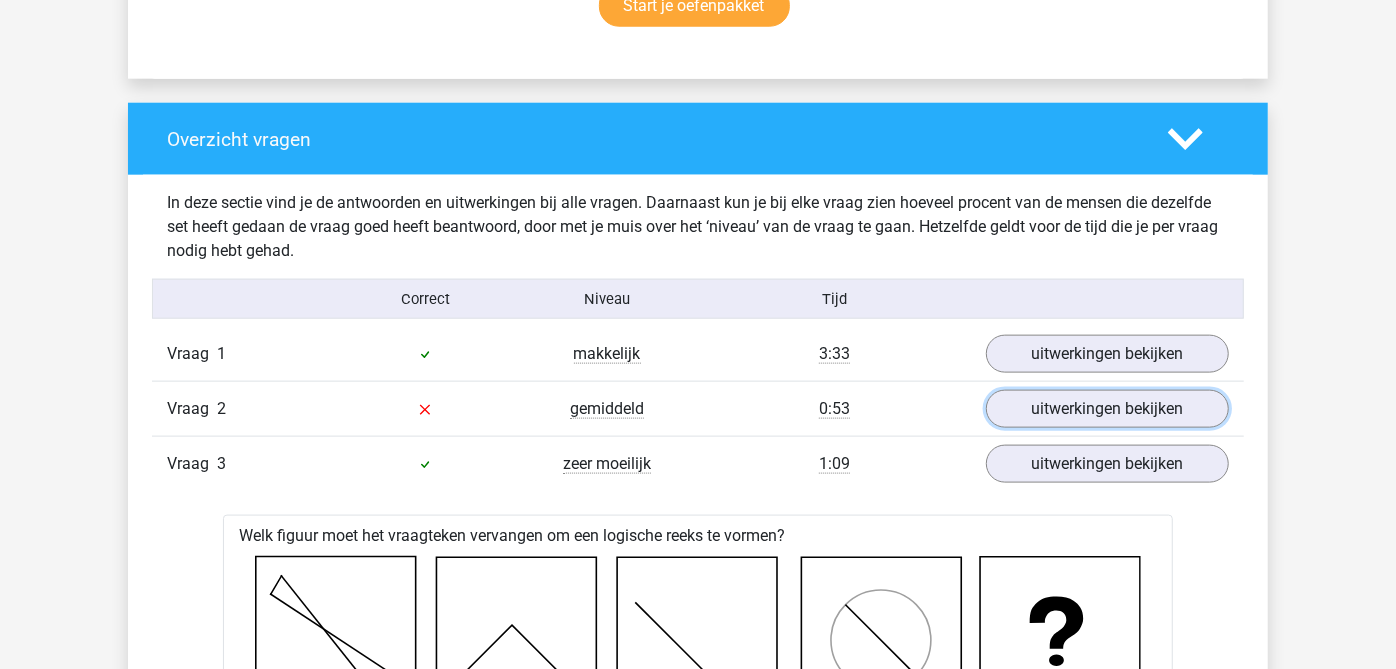 scroll, scrollTop: 1444, scrollLeft: 0, axis: vertical 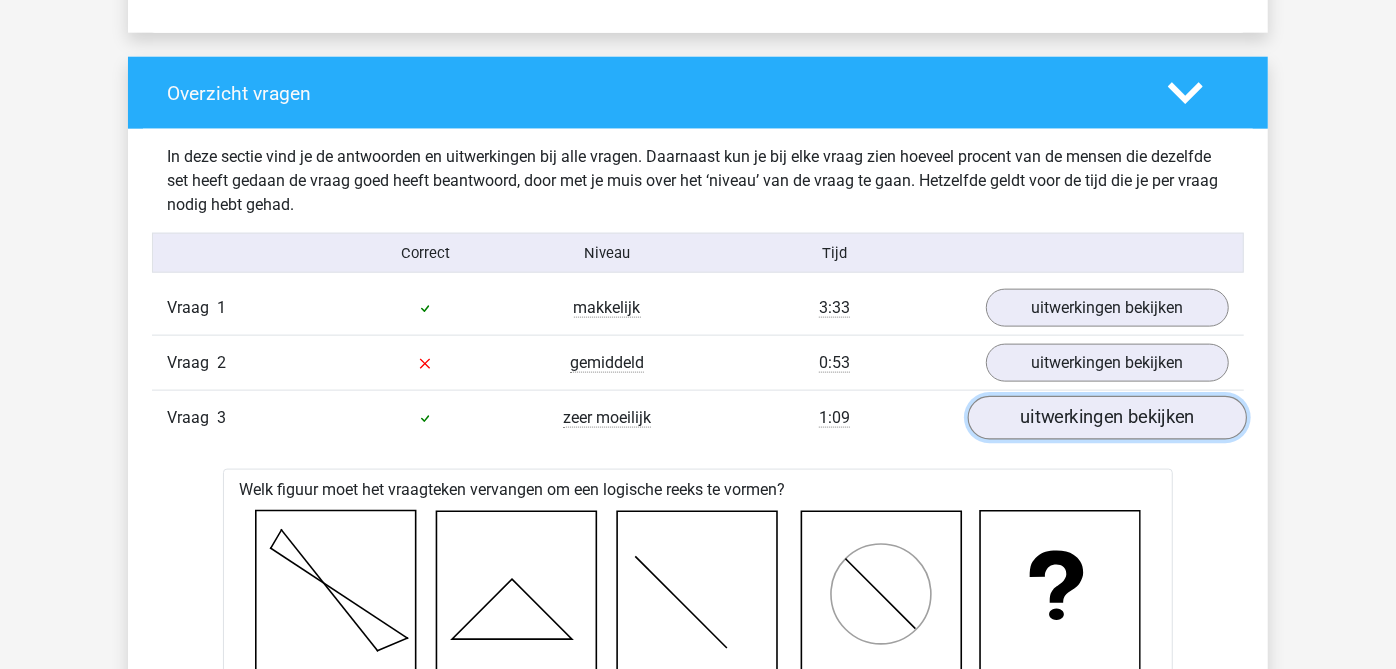 click on "uitwerkingen bekijken" at bounding box center (1107, 418) 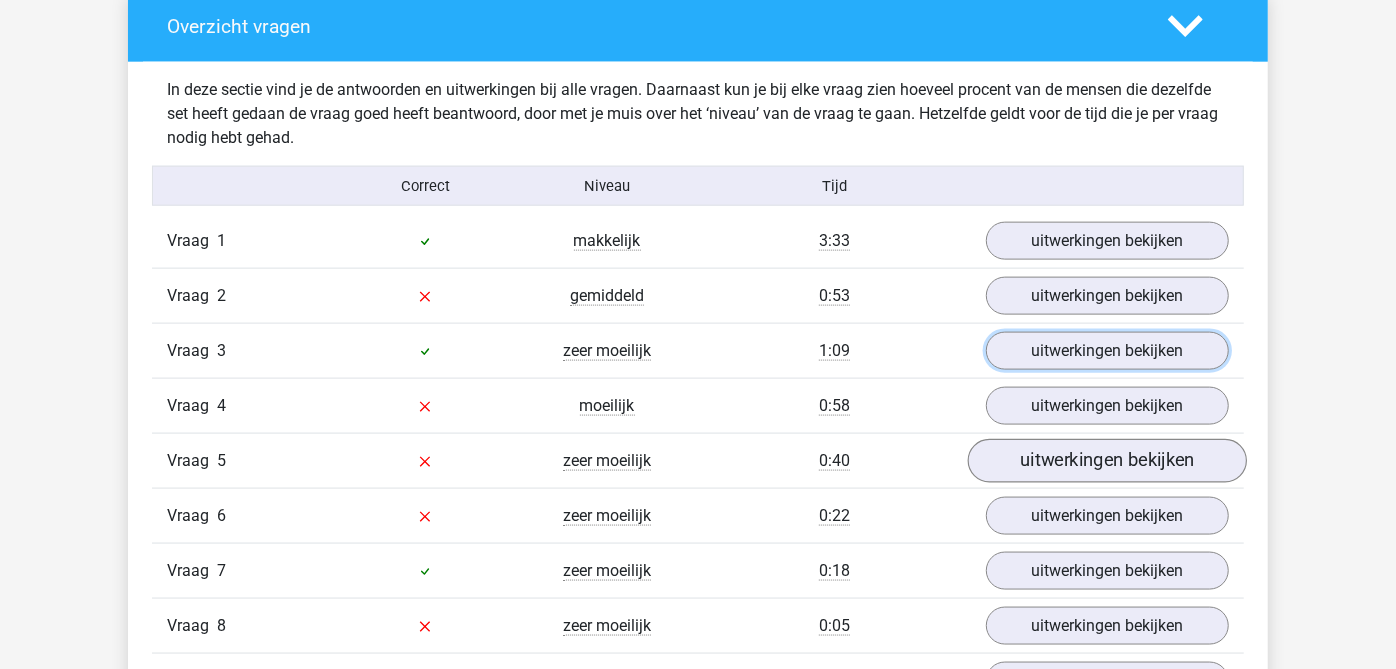 scroll, scrollTop: 1555, scrollLeft: 0, axis: vertical 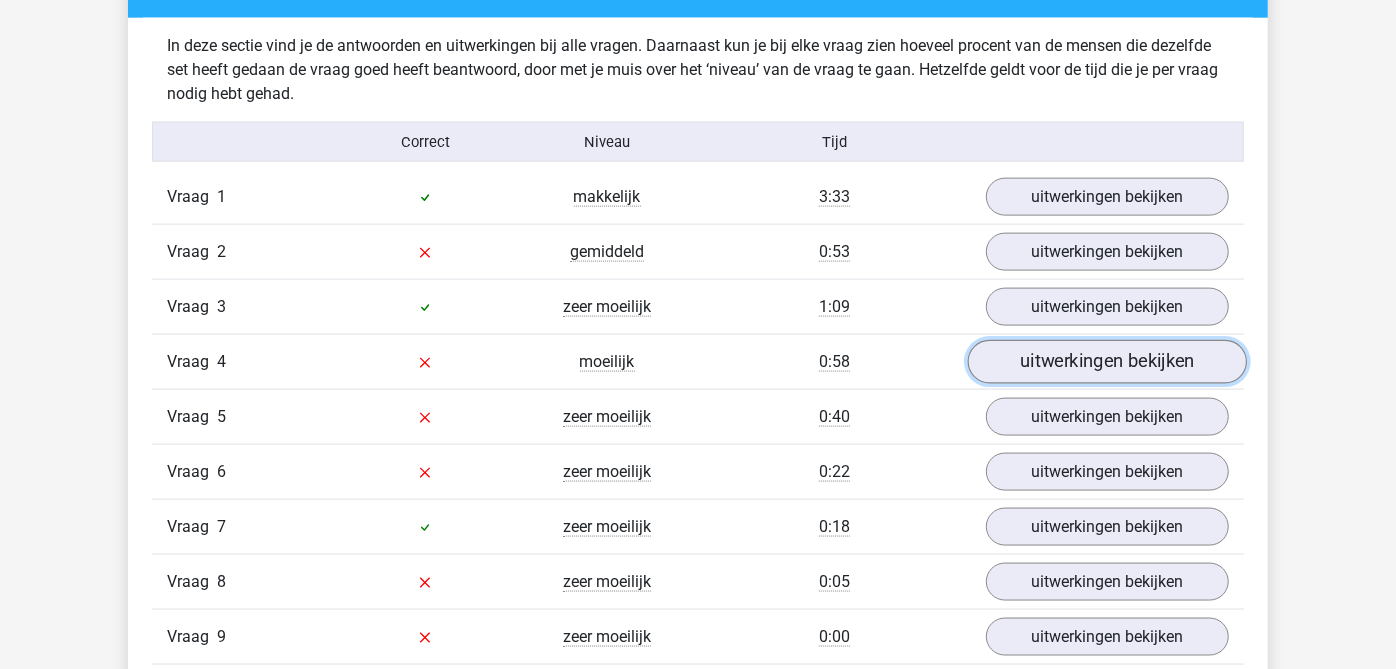 click on "uitwerkingen bekijken" at bounding box center [1107, 362] 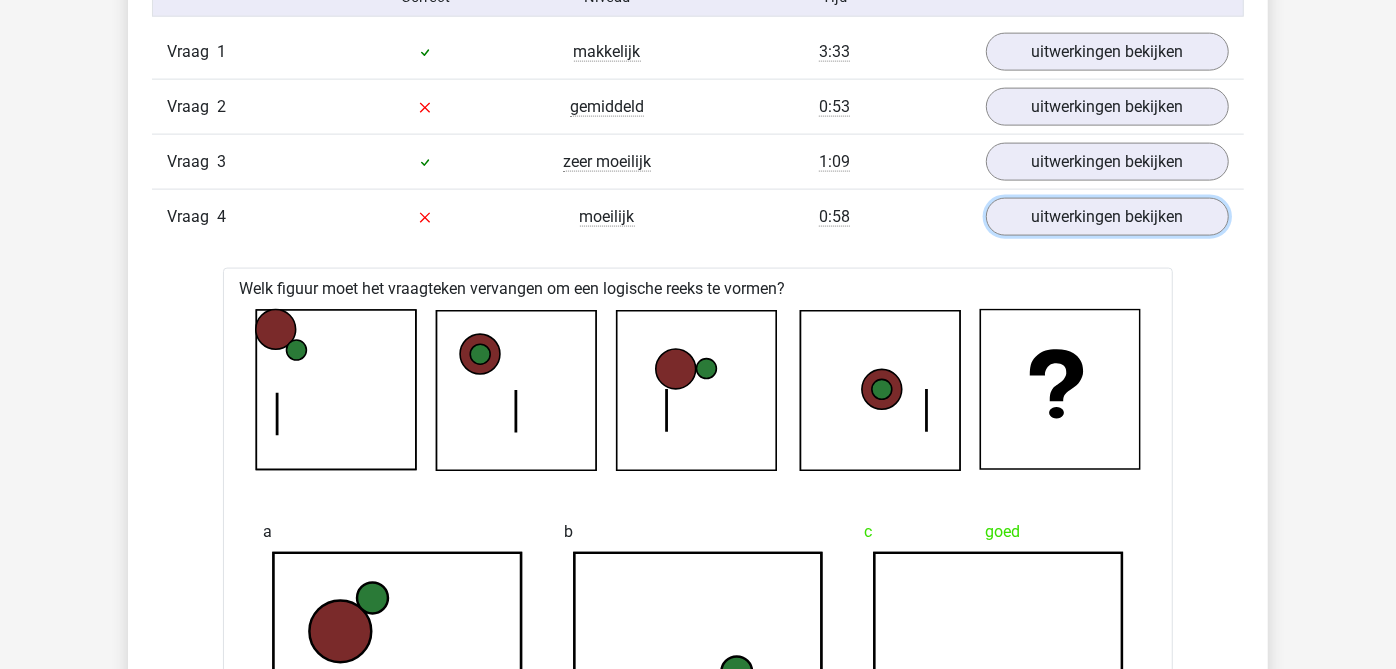 scroll, scrollTop: 1666, scrollLeft: 0, axis: vertical 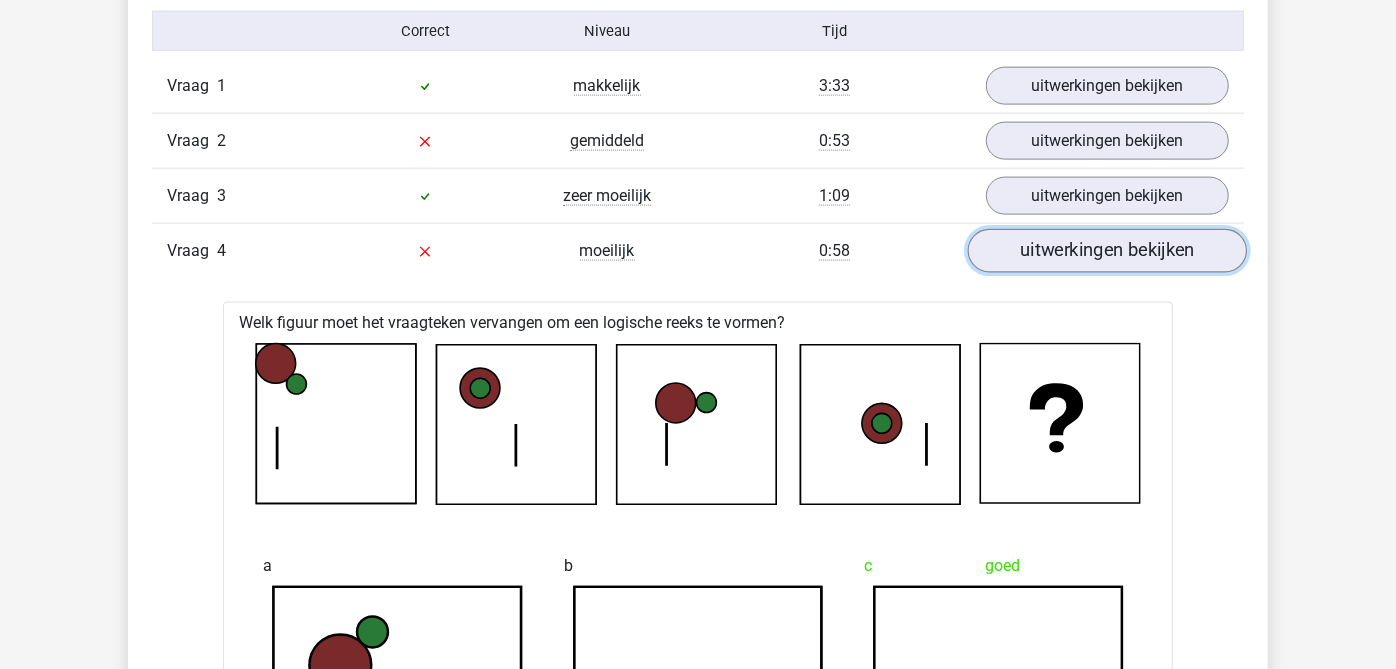 click on "uitwerkingen bekijken" at bounding box center (1107, 251) 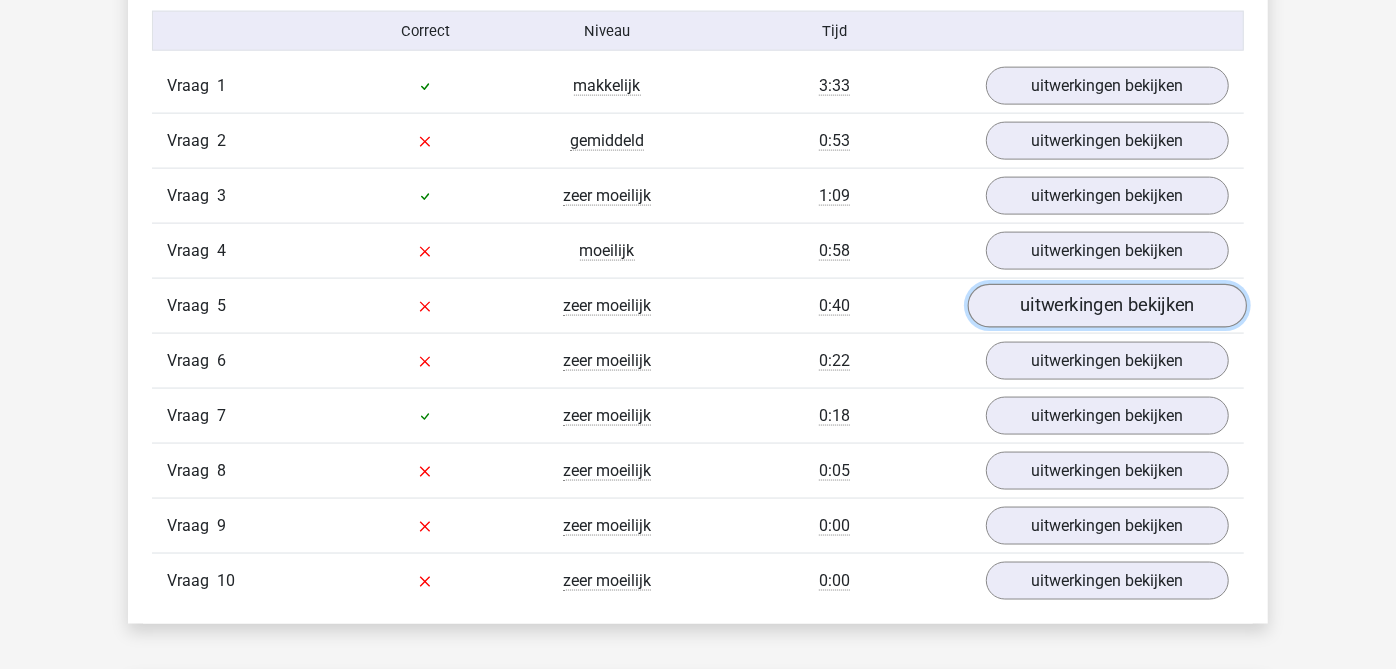 click on "uitwerkingen bekijken" at bounding box center [1107, 306] 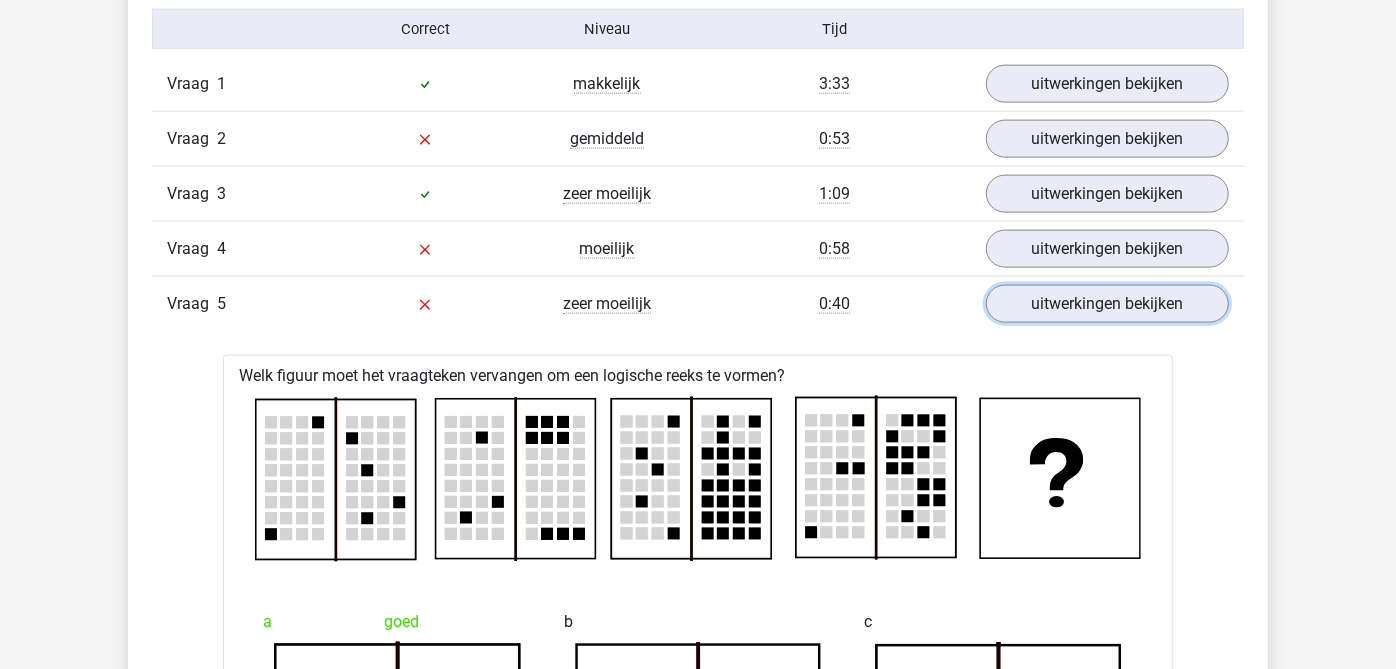 scroll, scrollTop: 1666, scrollLeft: 0, axis: vertical 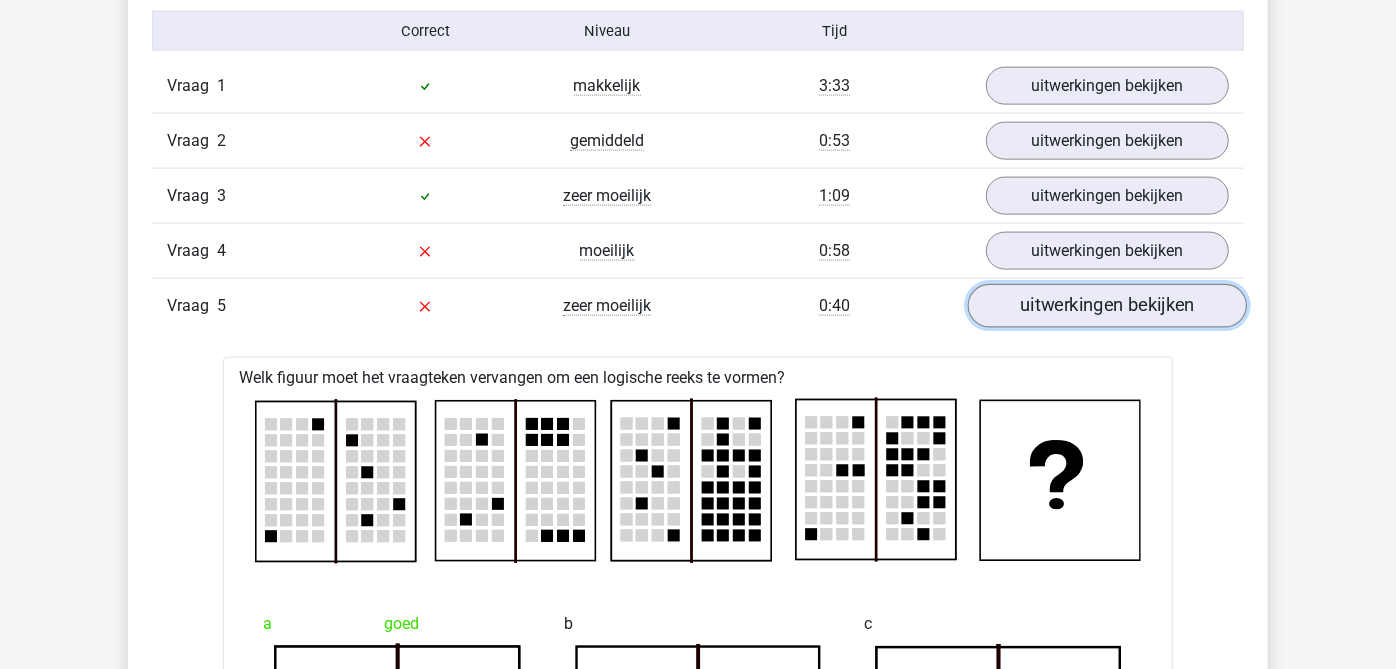 click on "uitwerkingen bekijken" at bounding box center (1107, 306) 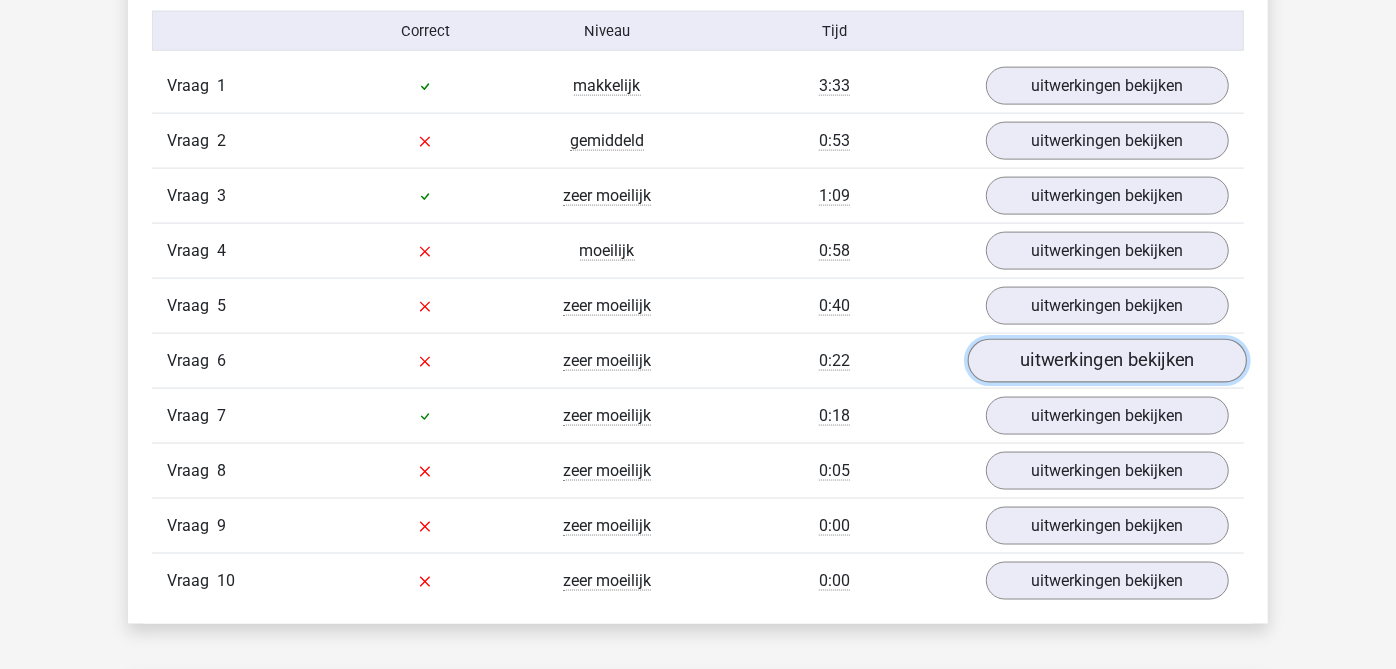 click on "uitwerkingen bekijken" at bounding box center (1107, 361) 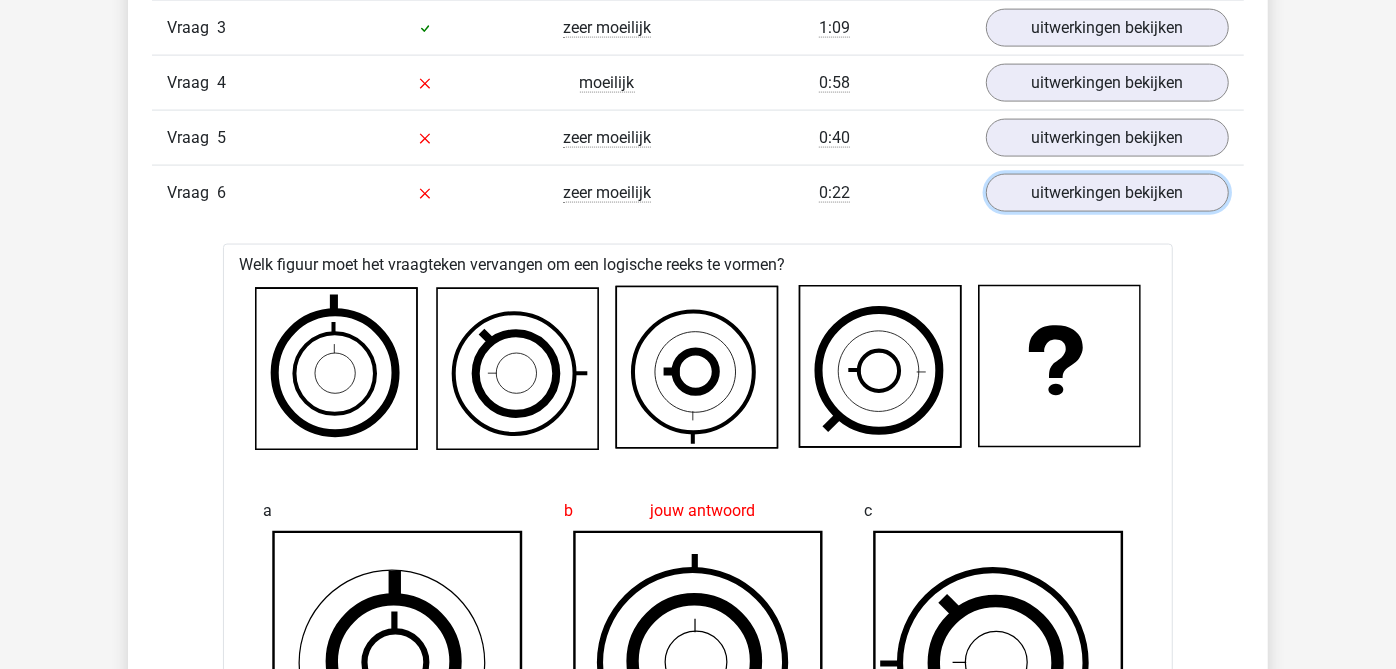 scroll, scrollTop: 2000, scrollLeft: 0, axis: vertical 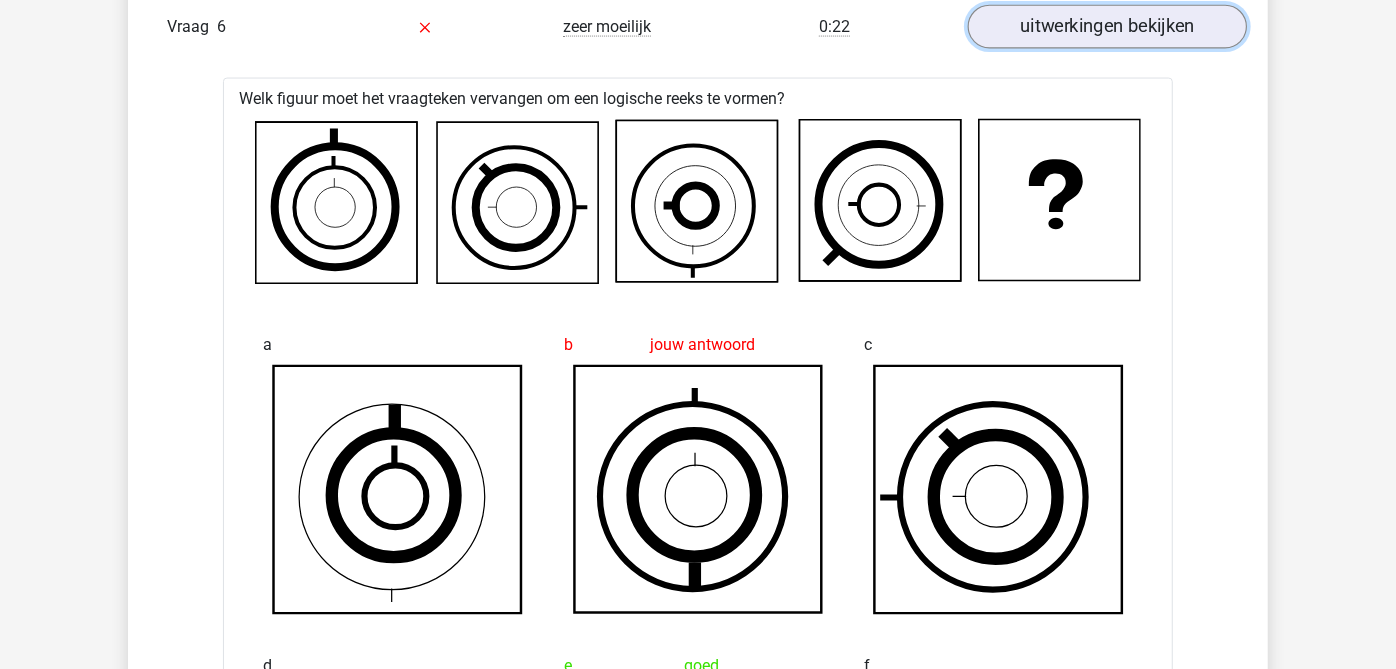click on "uitwerkingen bekijken" at bounding box center [1107, 27] 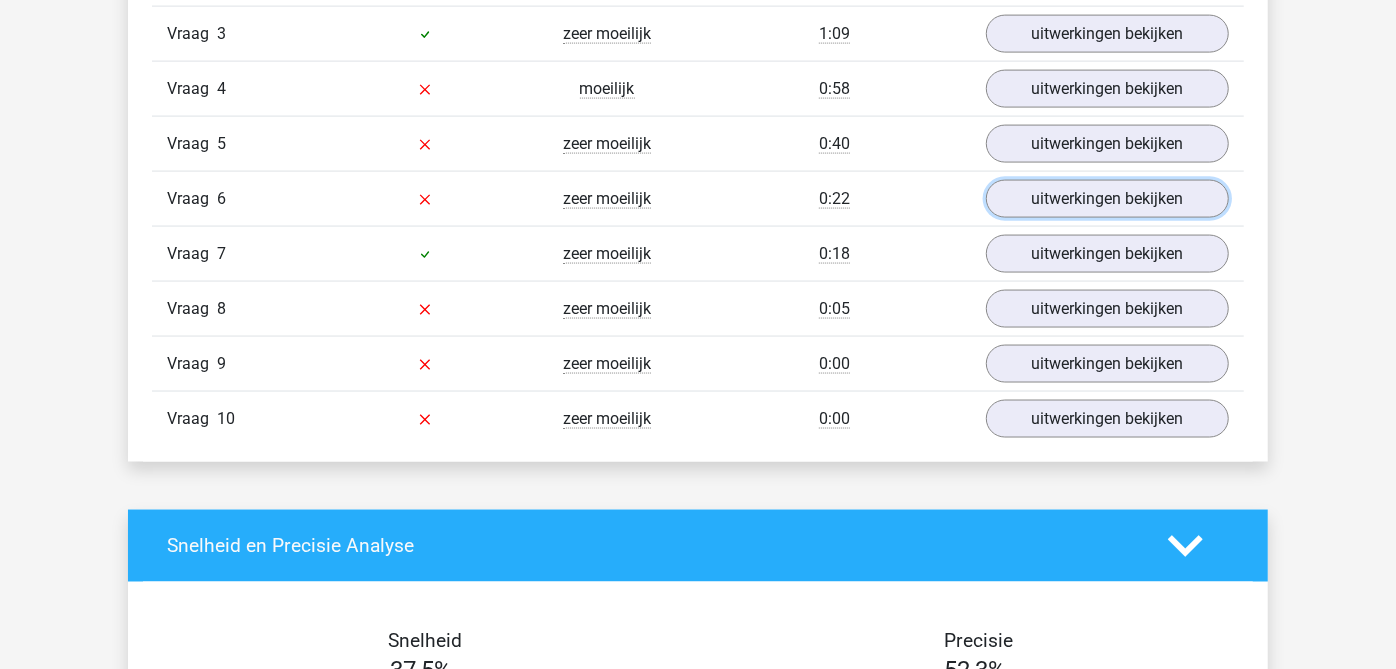 scroll, scrollTop: 1777, scrollLeft: 0, axis: vertical 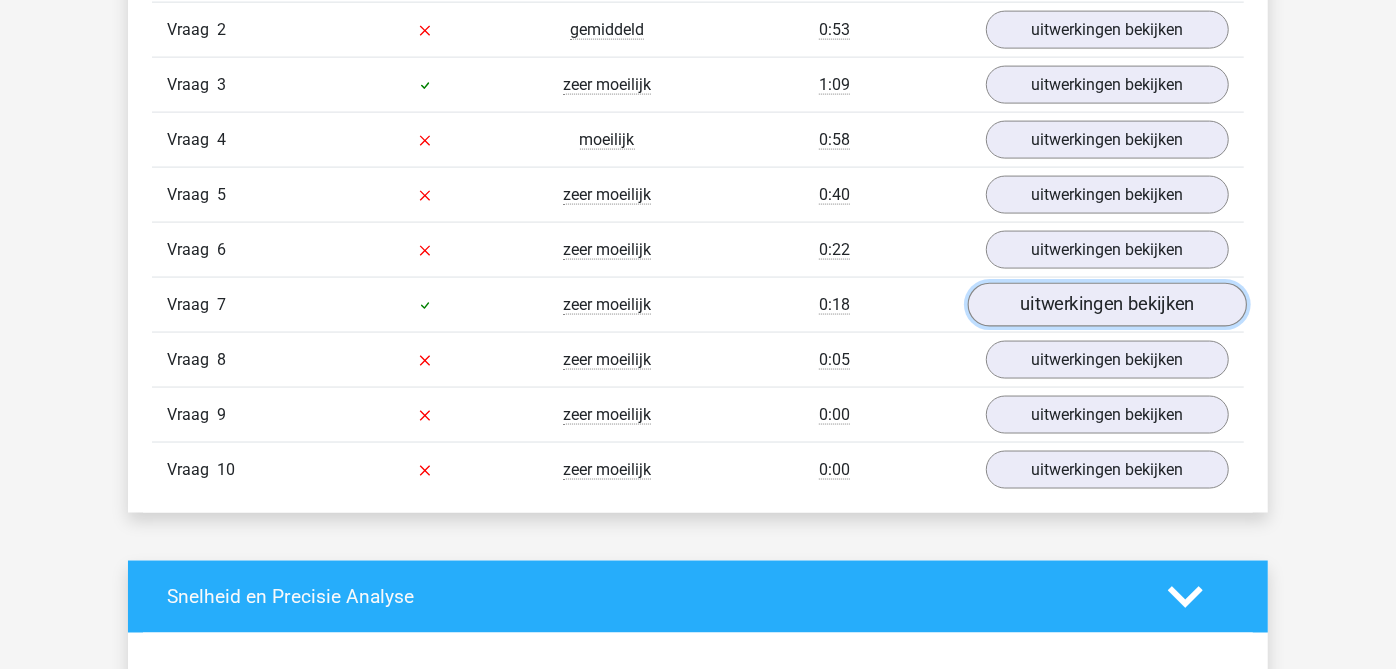 click on "uitwerkingen bekijken" at bounding box center [1107, 305] 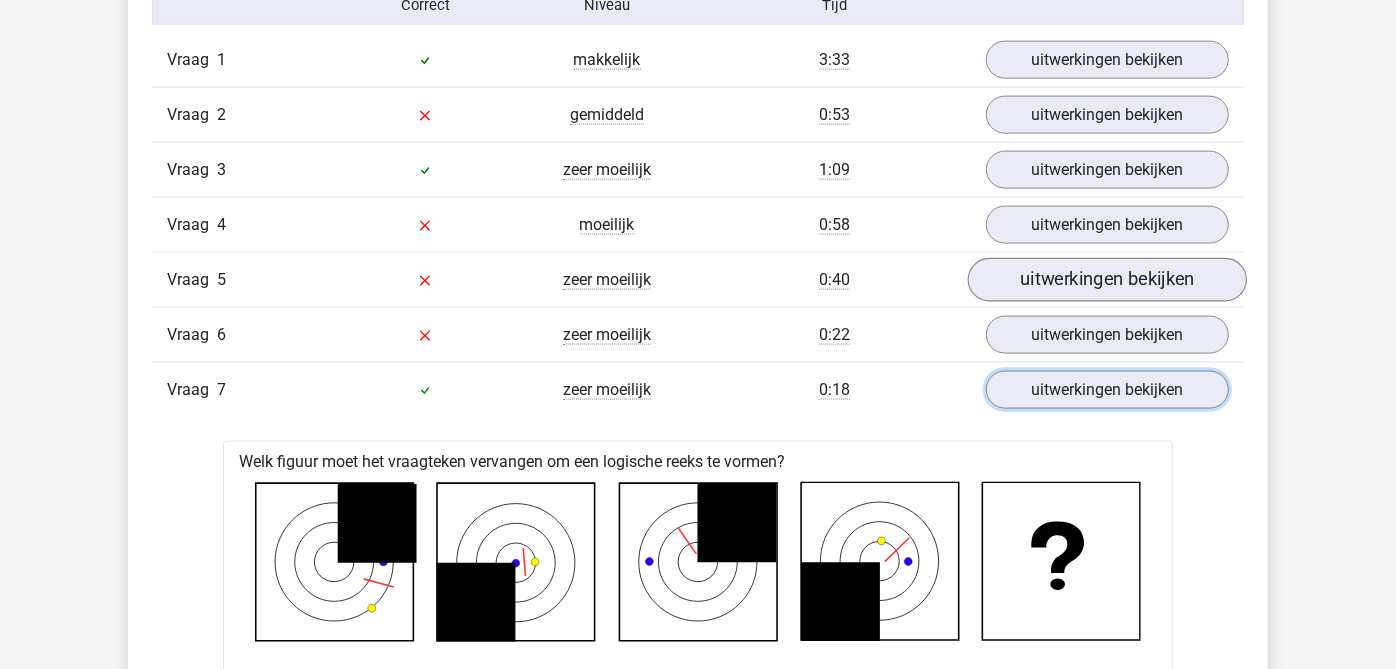 scroll, scrollTop: 1666, scrollLeft: 0, axis: vertical 